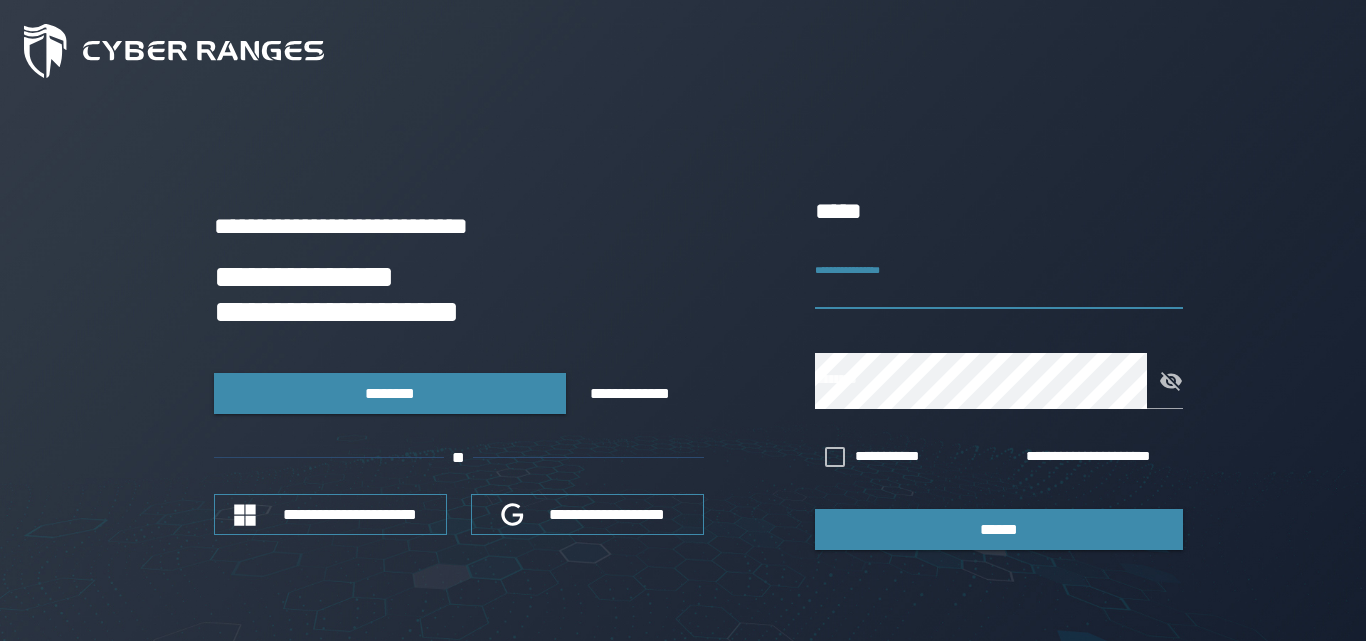 scroll, scrollTop: 0, scrollLeft: 0, axis: both 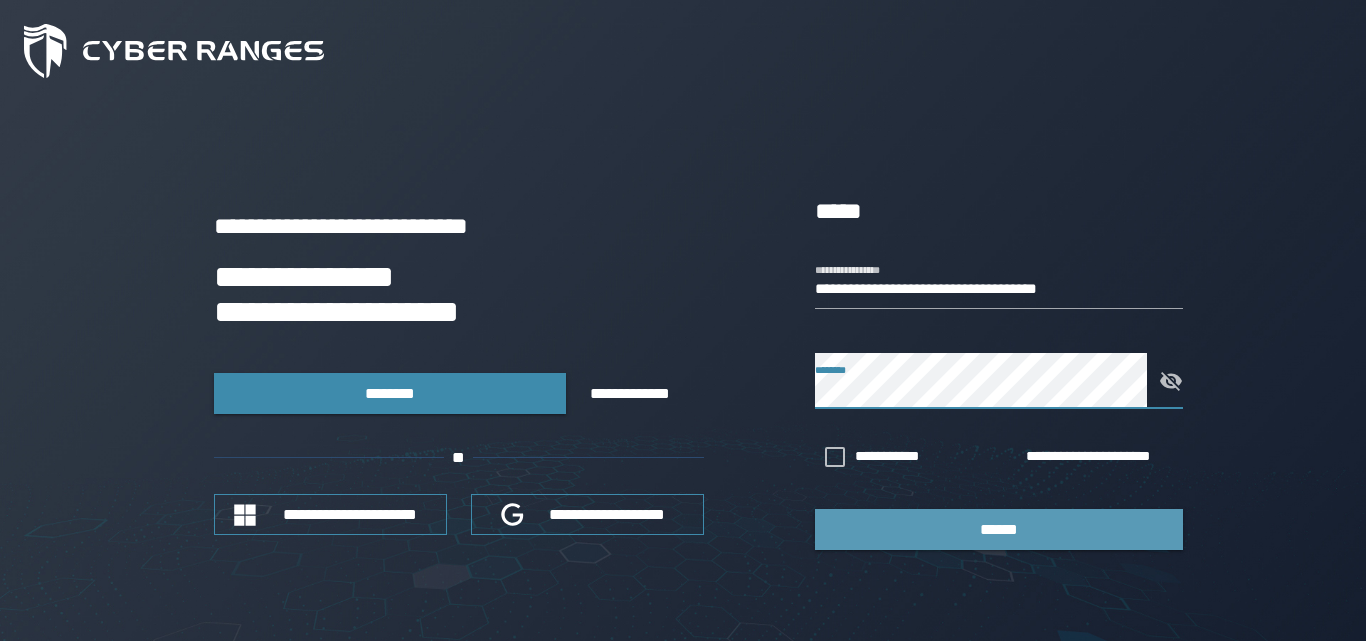 click on "******" at bounding box center [999, 529] 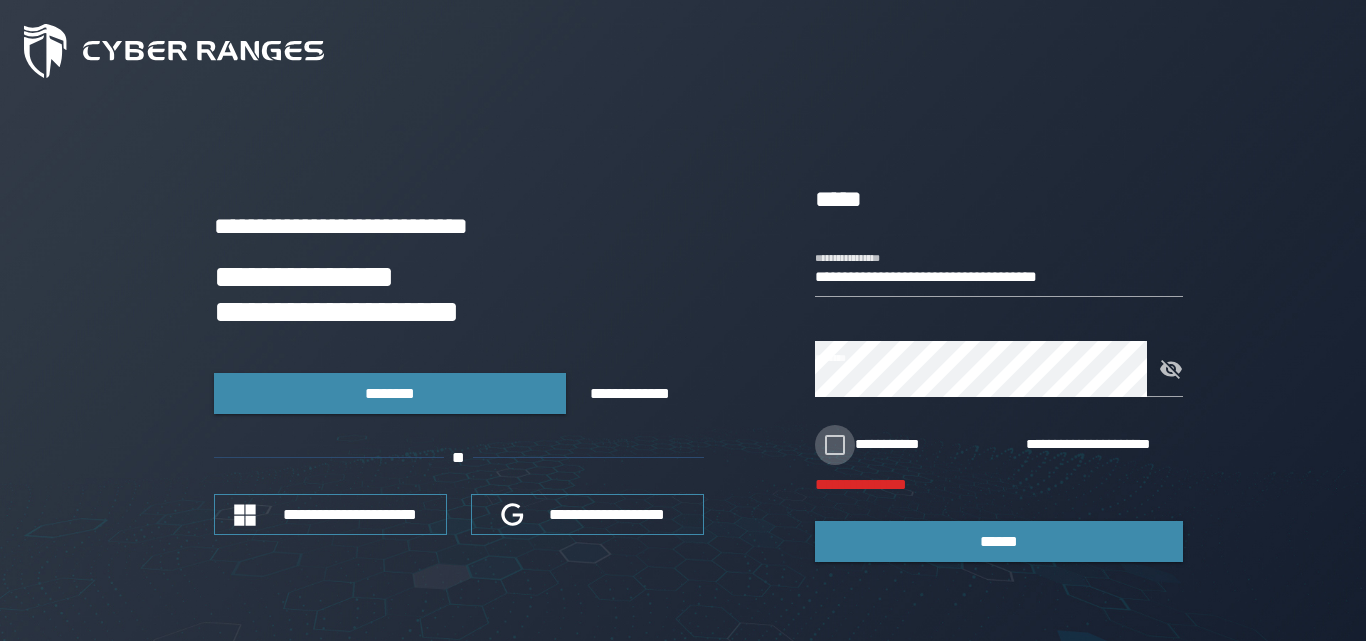 click 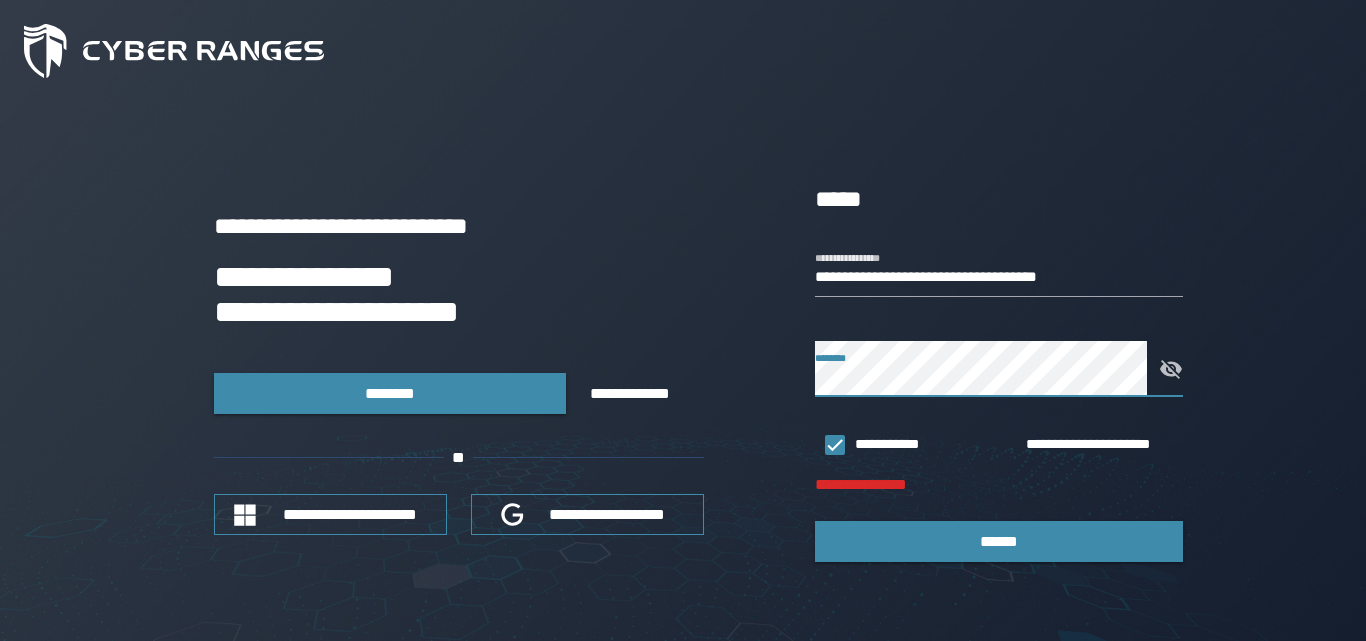 click 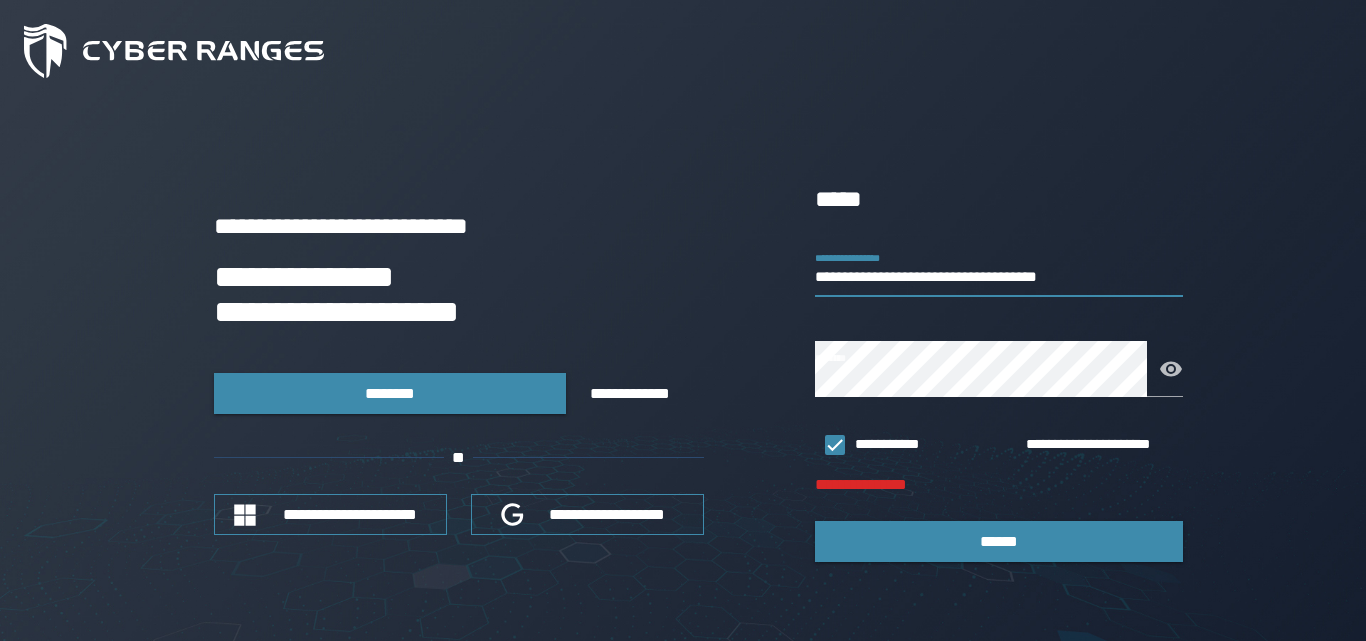 click on "**********" at bounding box center [999, 269] 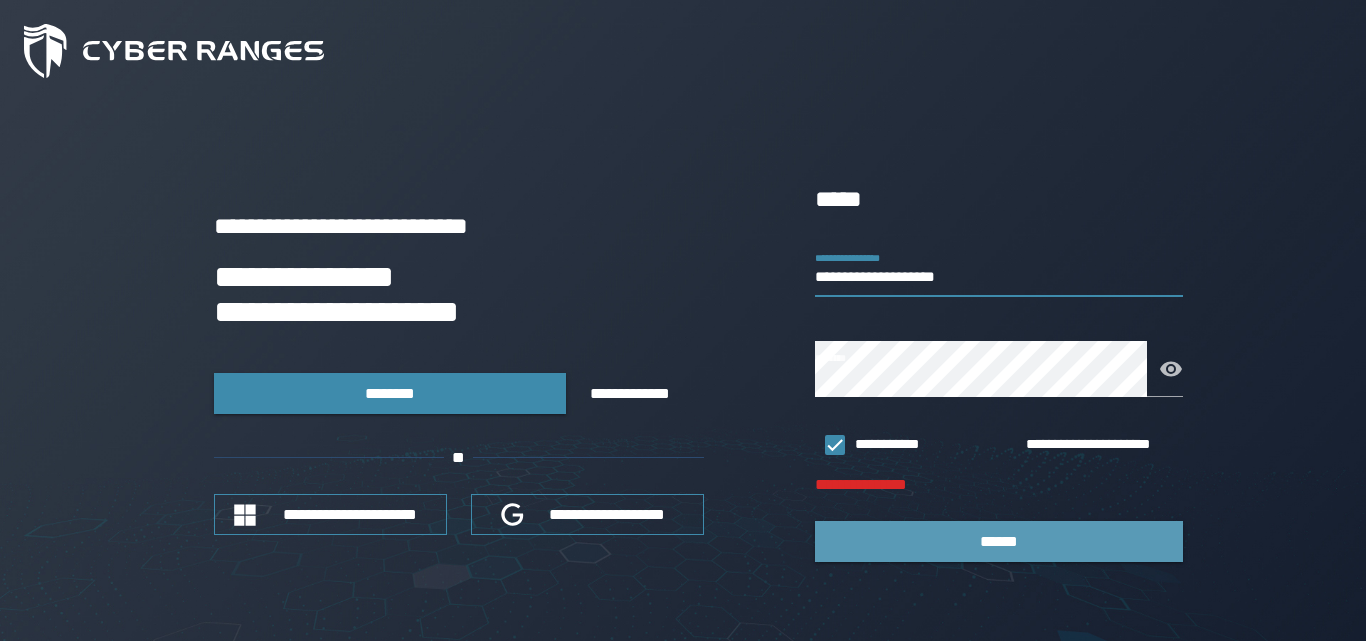 type on "**********" 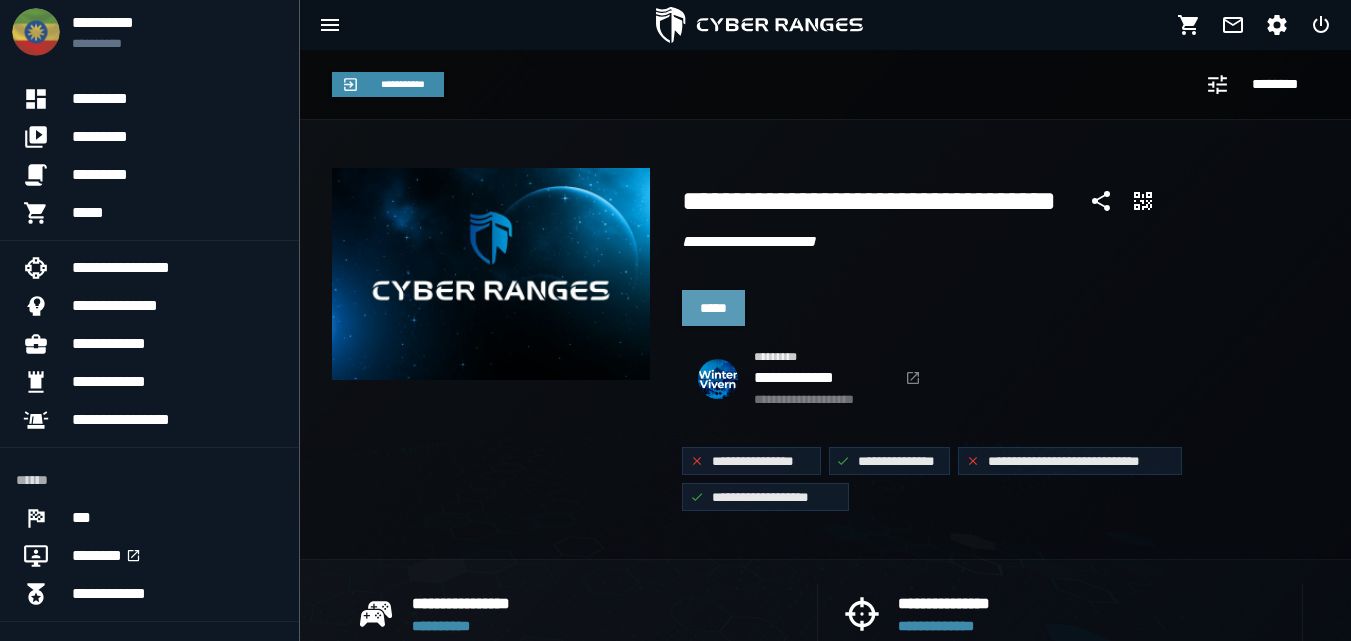 click on "*****" at bounding box center [713, 308] 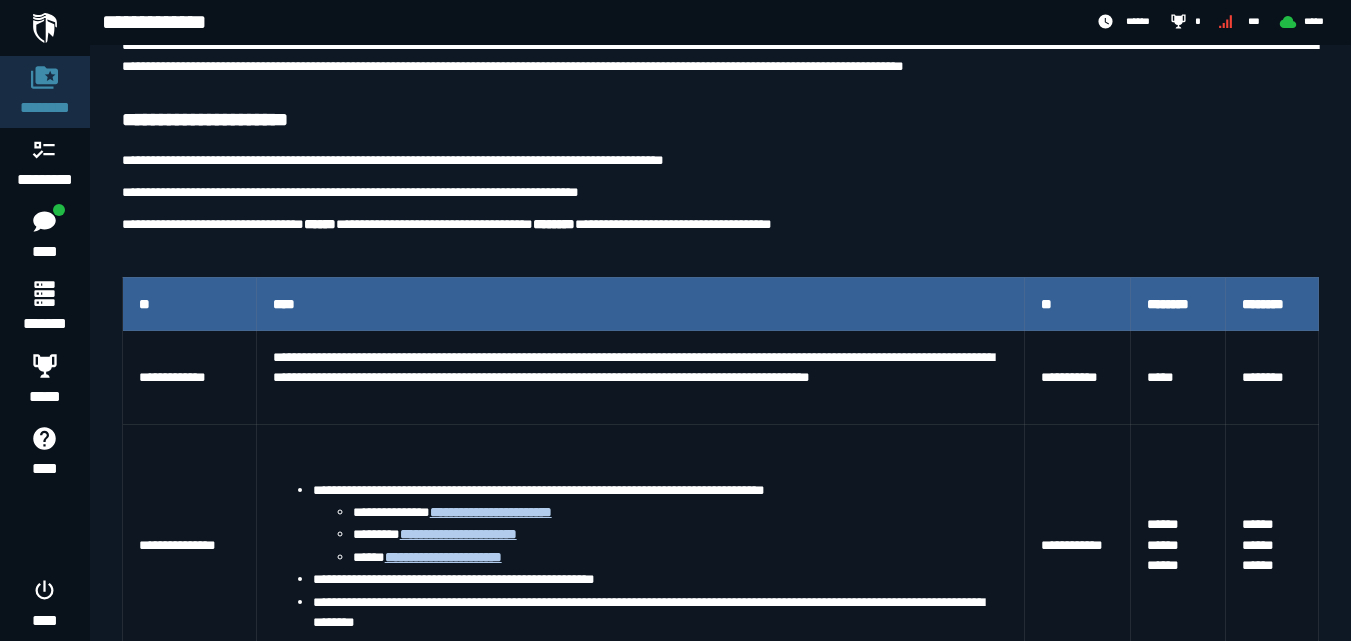 scroll, scrollTop: 249, scrollLeft: 0, axis: vertical 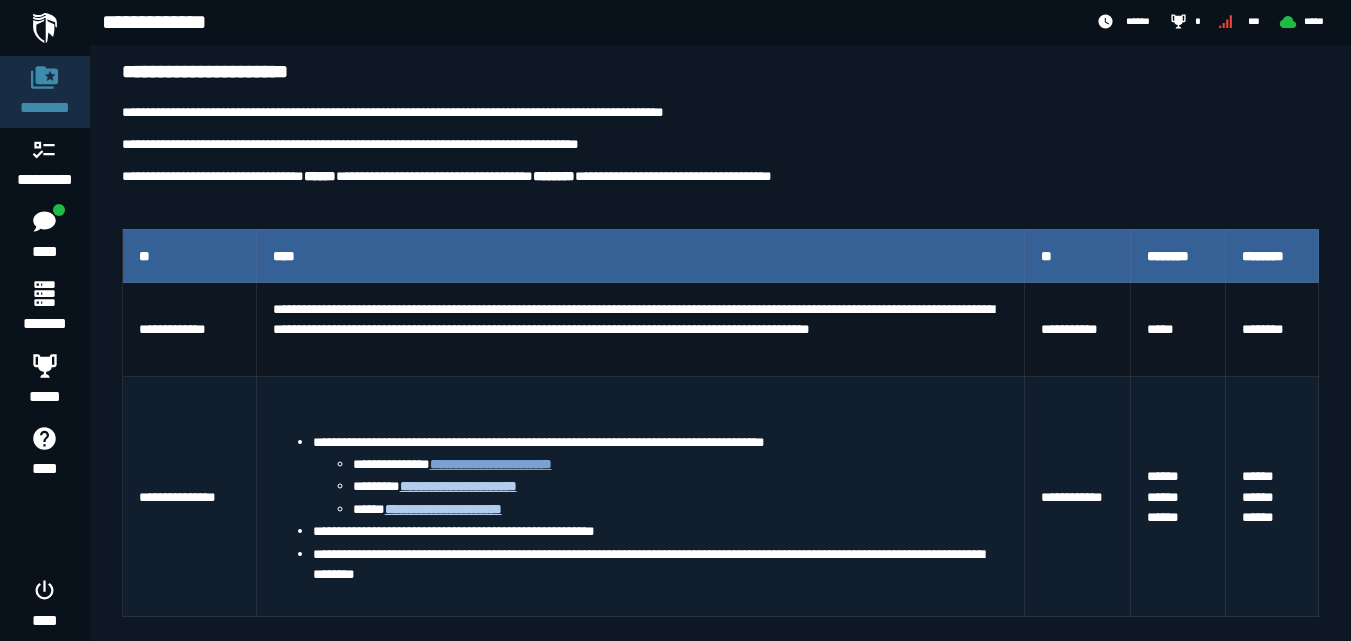 click on "**********" at bounding box center (491, 464) 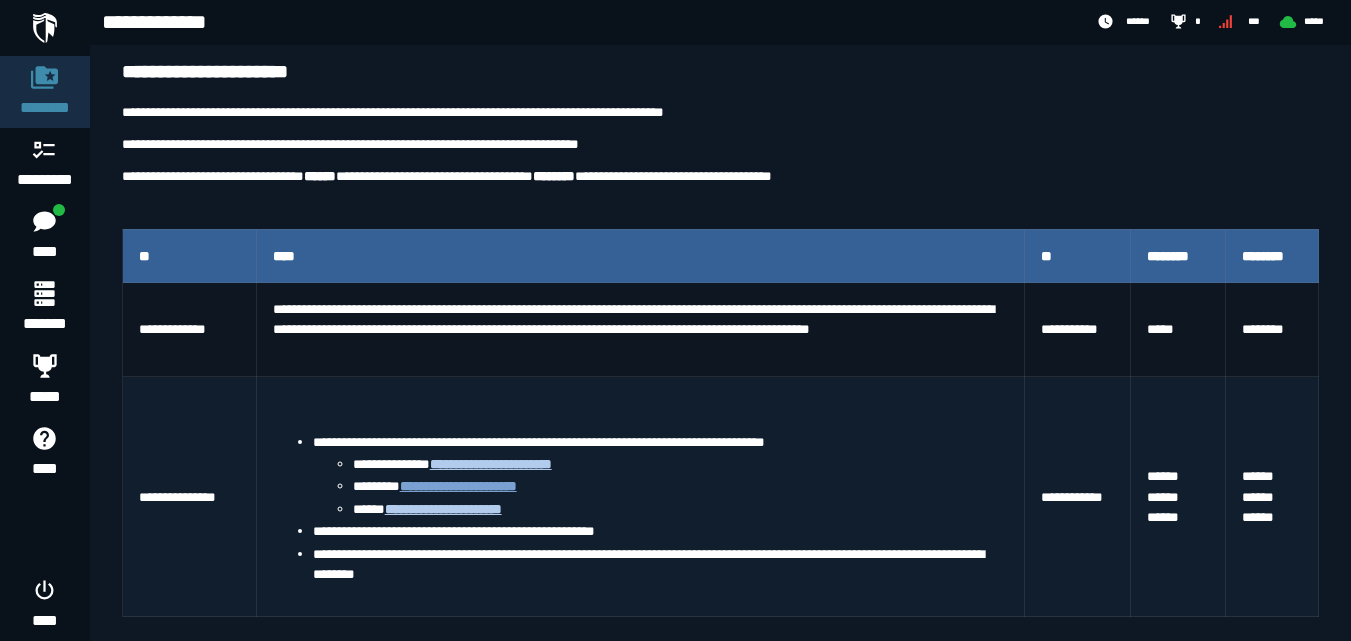 click on "**********" at bounding box center (458, 486) 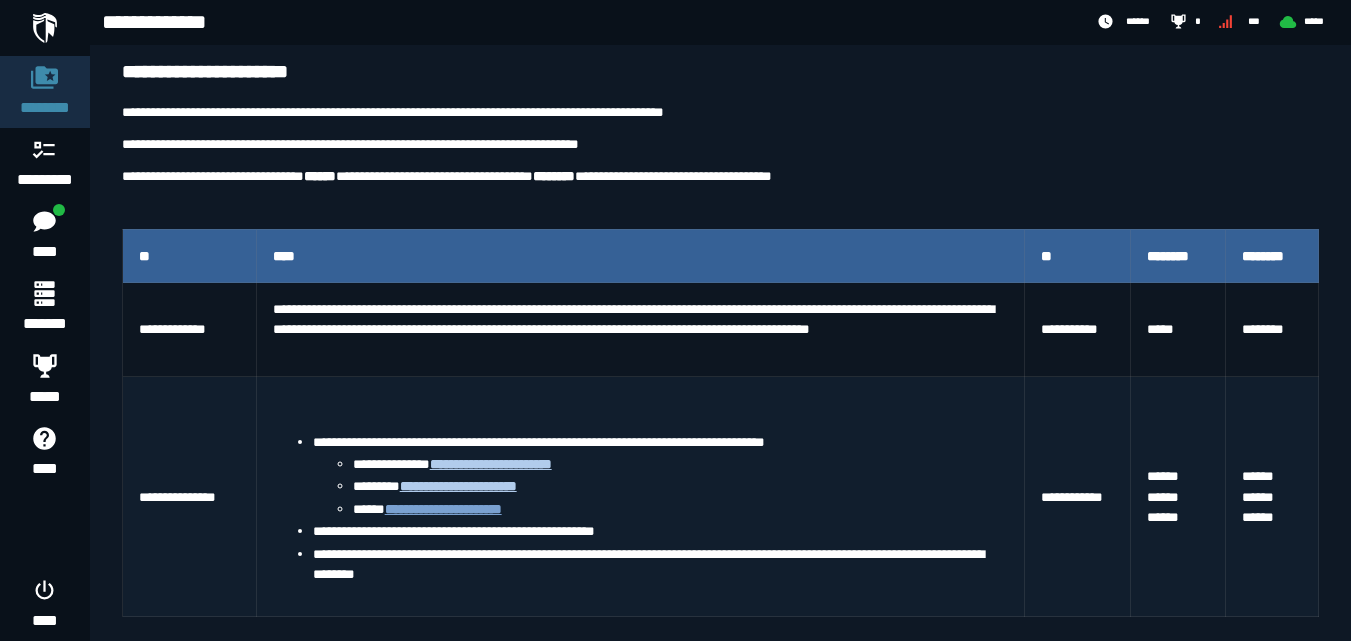 click on "**********" at bounding box center (443, 509) 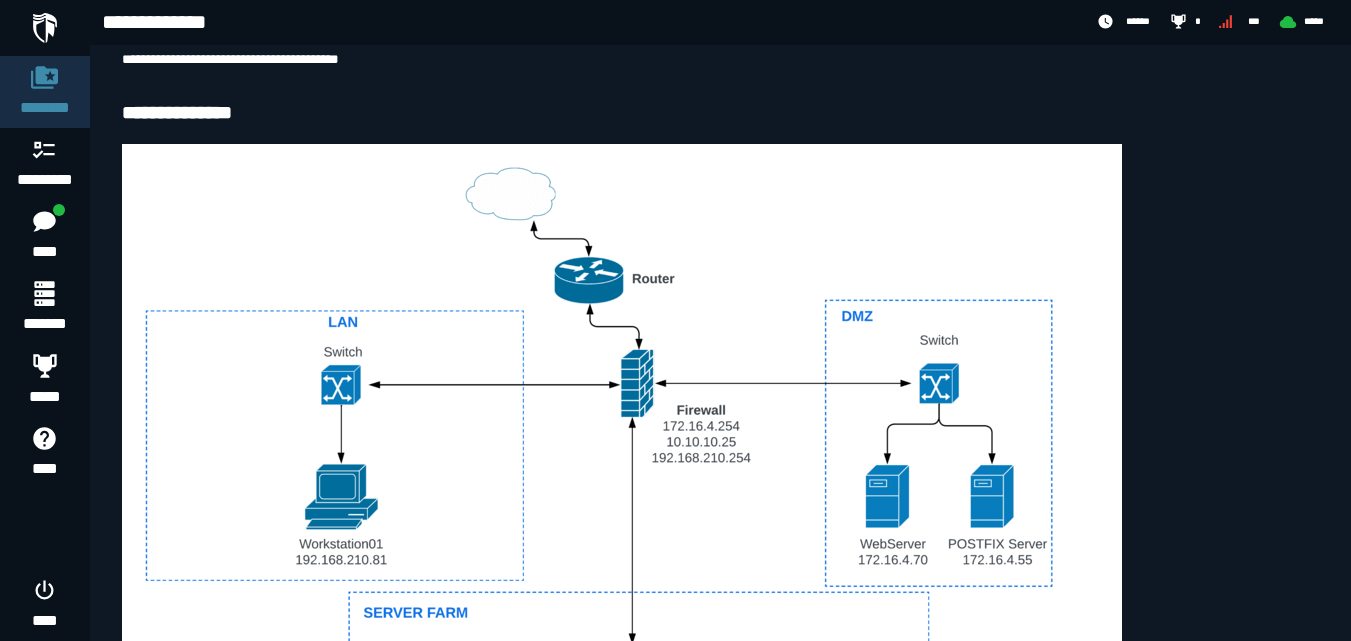 scroll, scrollTop: 349, scrollLeft: 0, axis: vertical 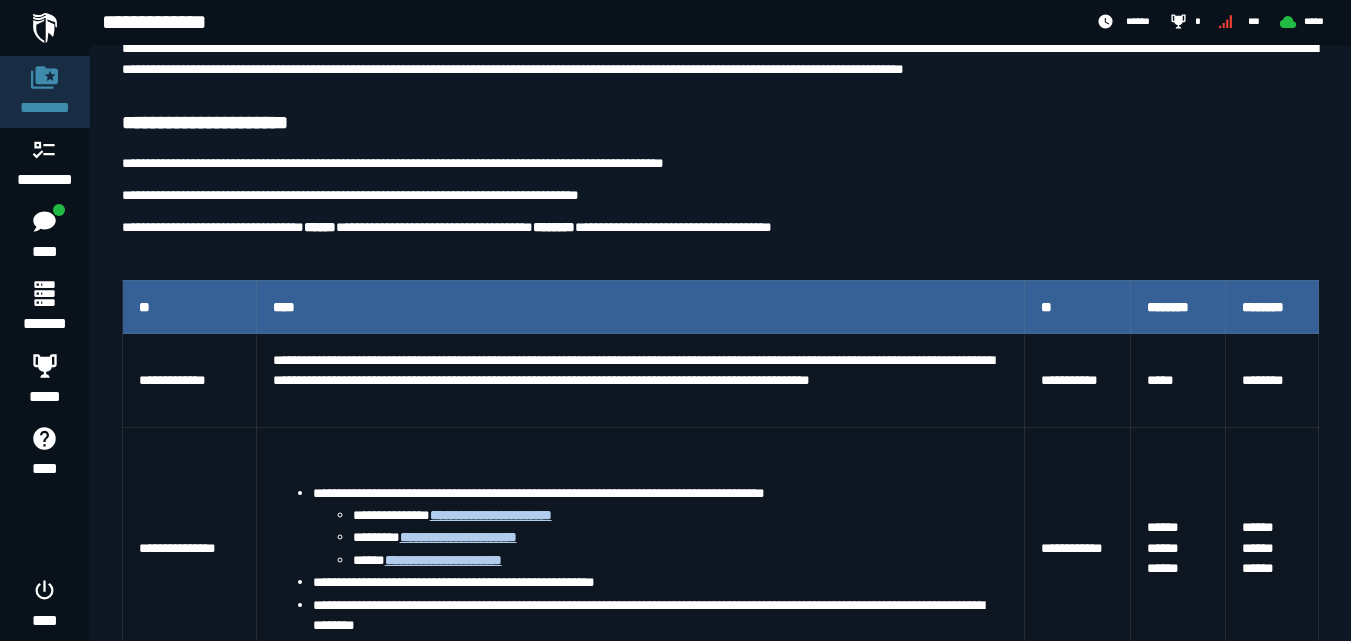 click on "**********" at bounding box center [720, 844] 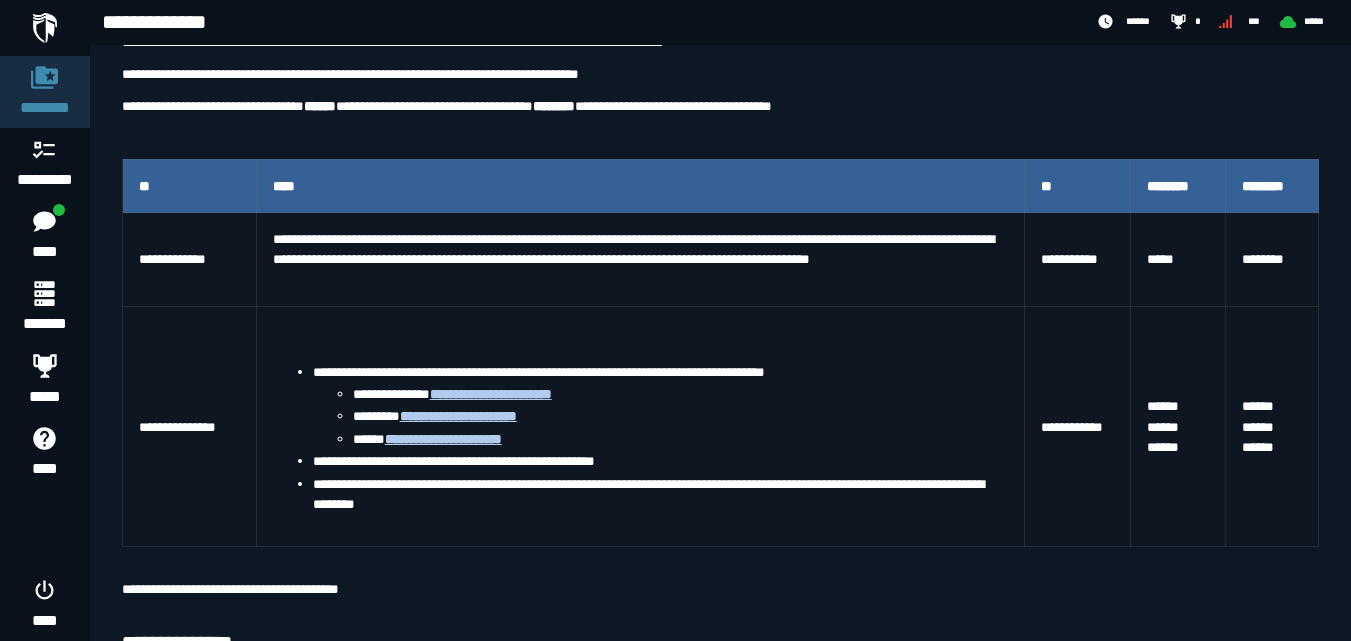 scroll, scrollTop: 306, scrollLeft: 0, axis: vertical 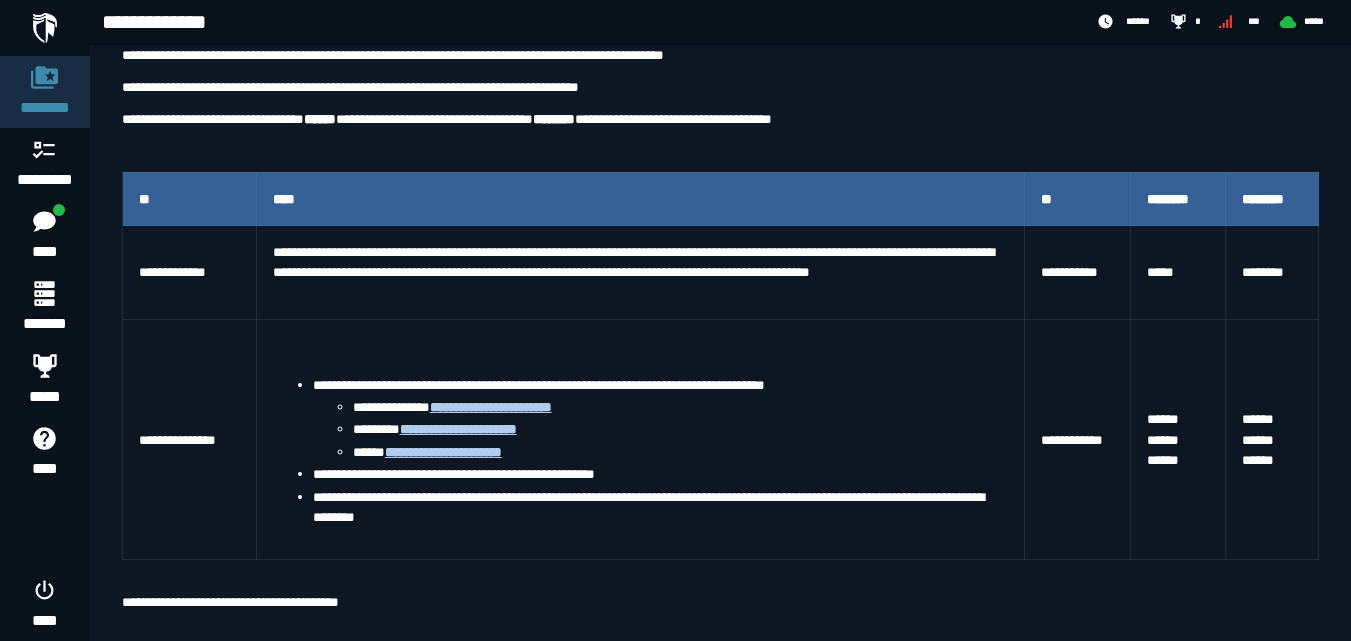 click on "**********" at bounding box center (720, 736) 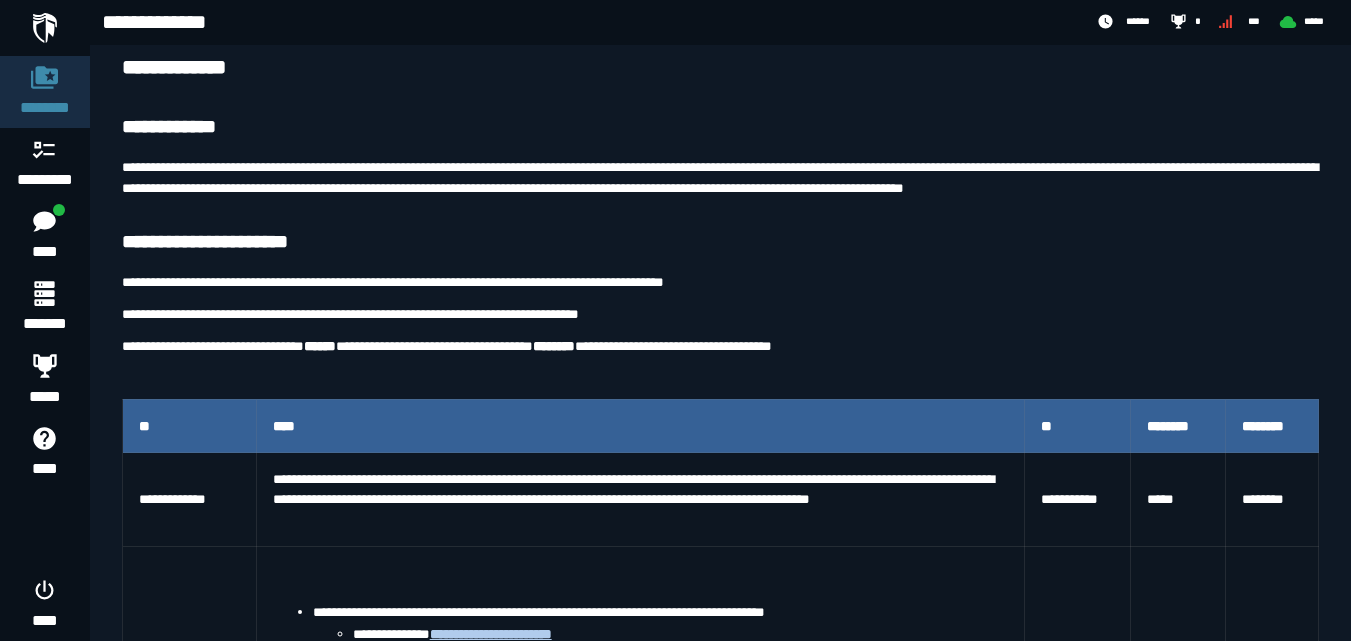 scroll, scrollTop: 300, scrollLeft: 0, axis: vertical 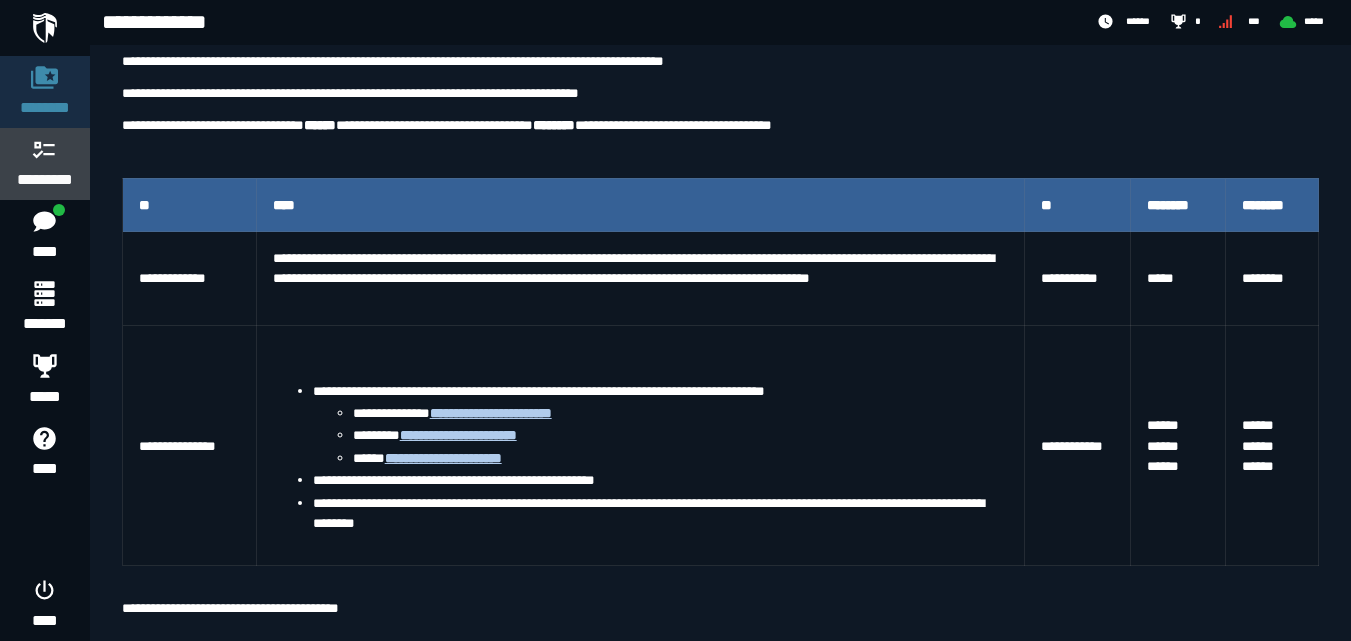click on "*********" at bounding box center (45, 180) 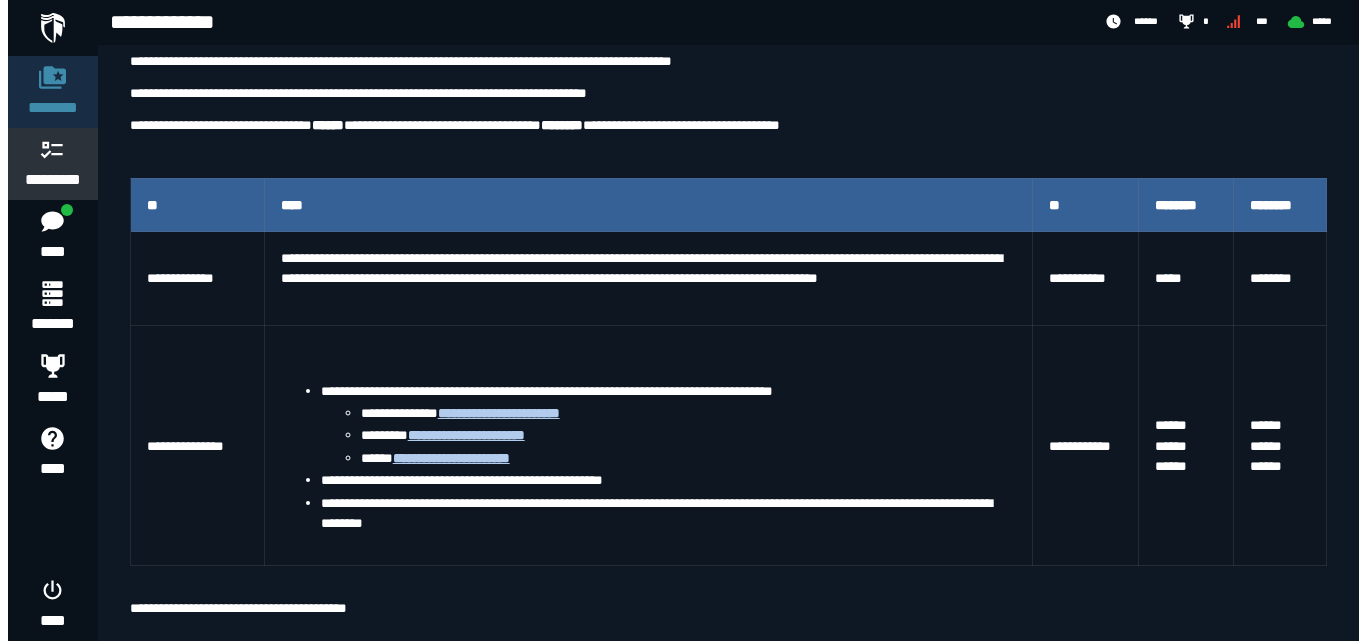 scroll, scrollTop: 0, scrollLeft: 0, axis: both 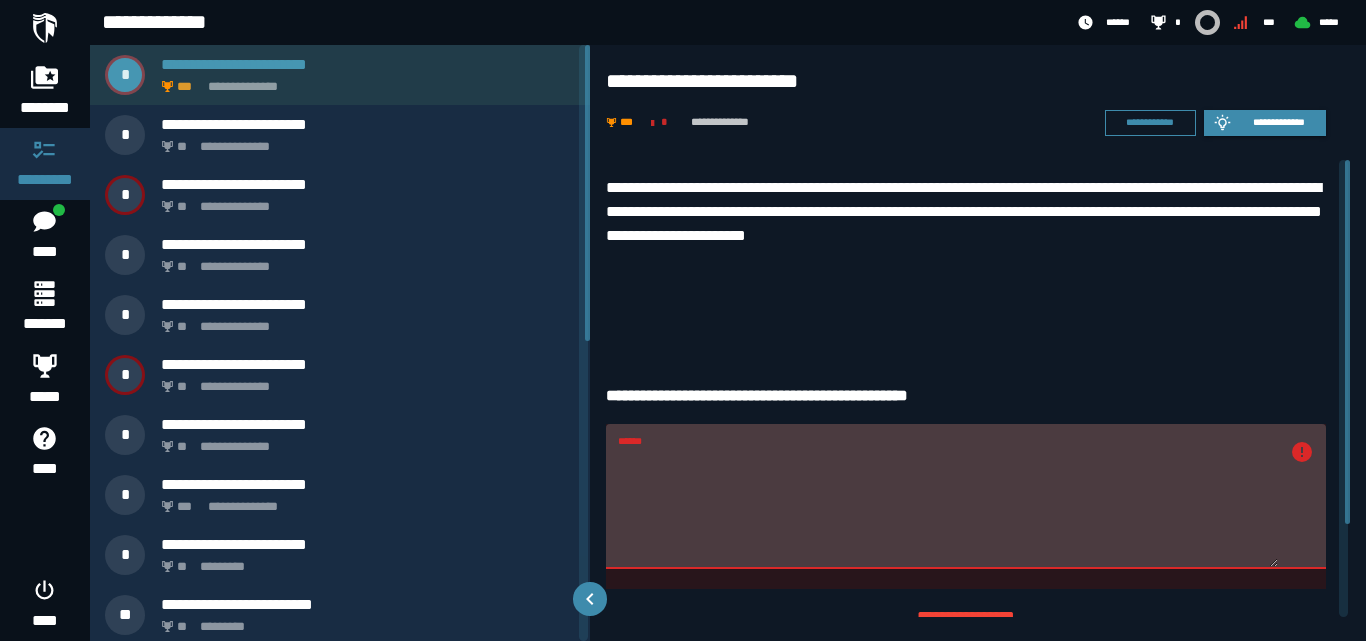 click on "**********" at bounding box center [364, 81] 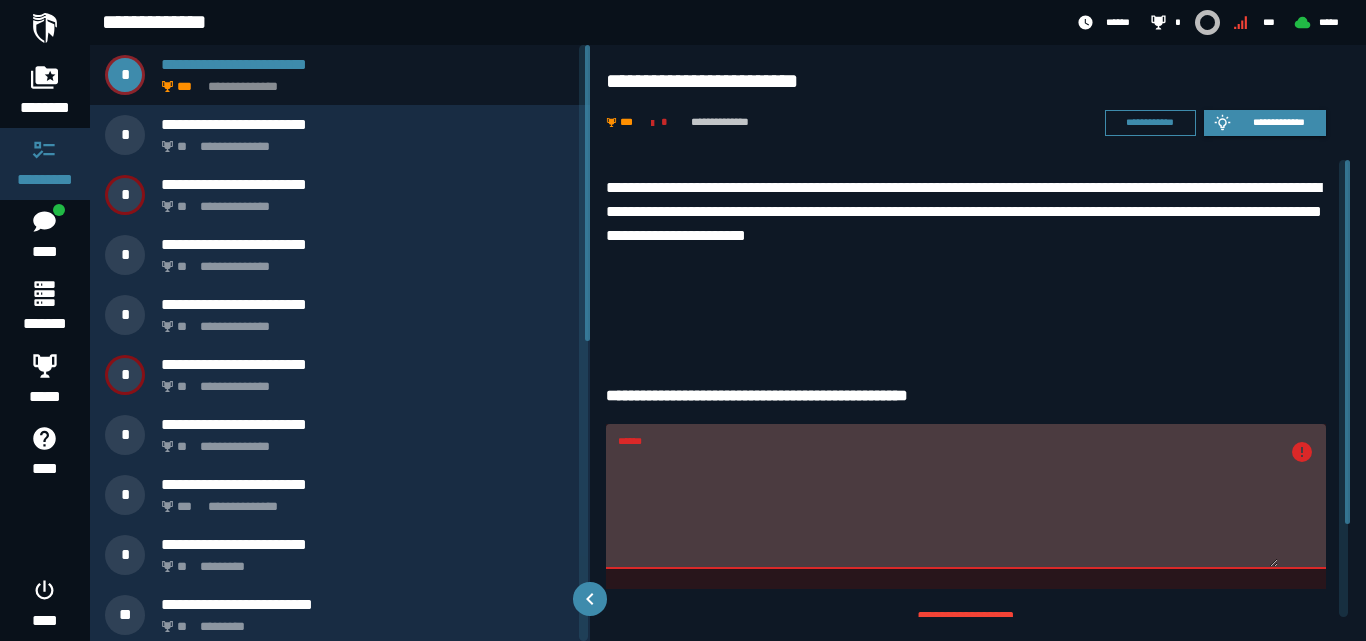 click on "******" at bounding box center [948, 507] 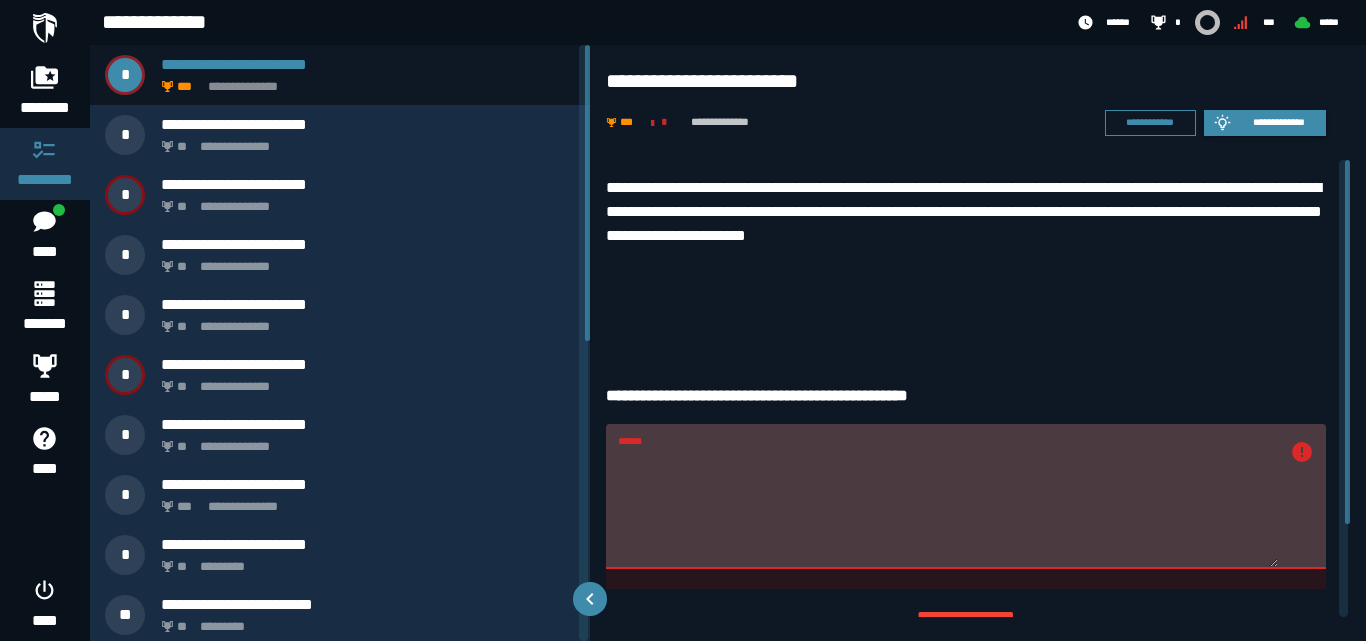 drag, startPoint x: 1352, startPoint y: 274, endPoint x: 1365, endPoint y: 388, distance: 114.73883 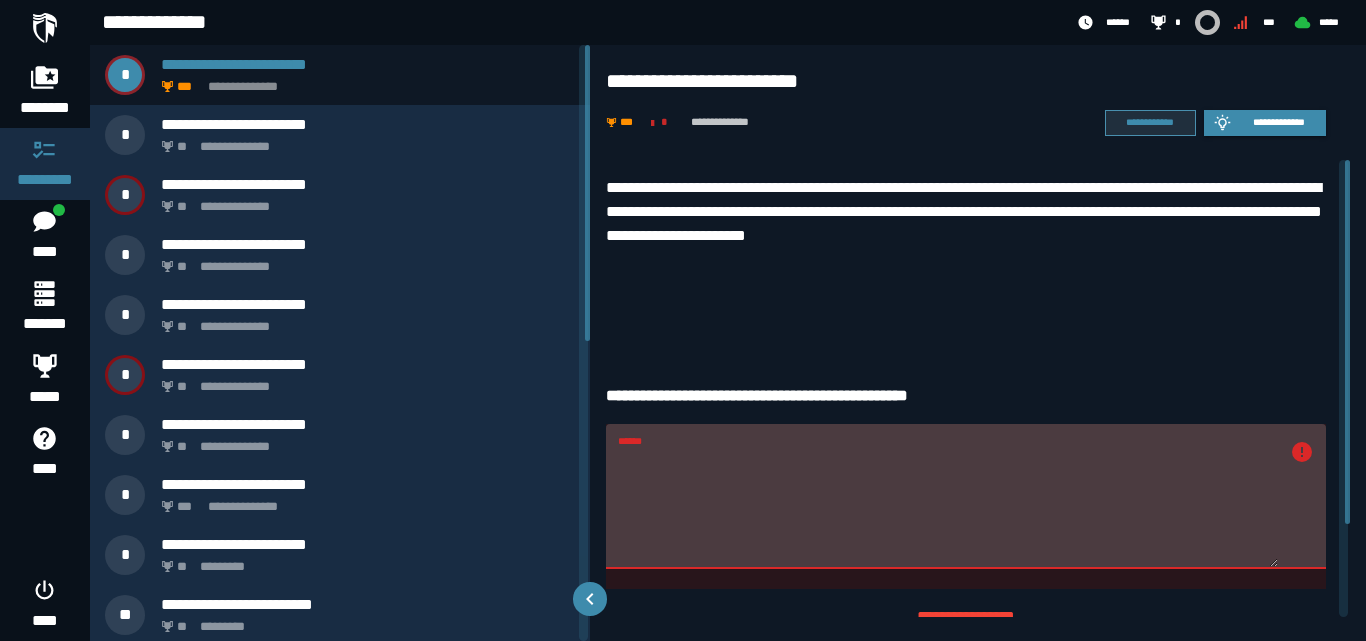 click on "**********" at bounding box center [1150, 122] 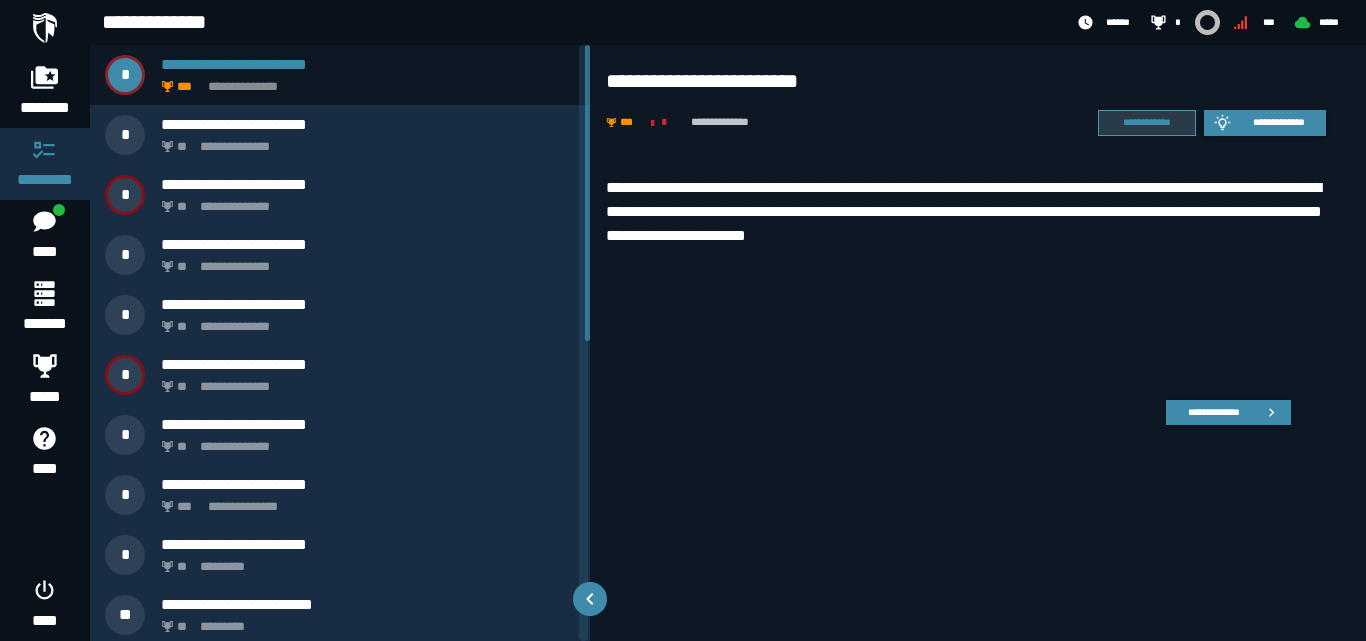 click on "**********" at bounding box center [1147, 122] 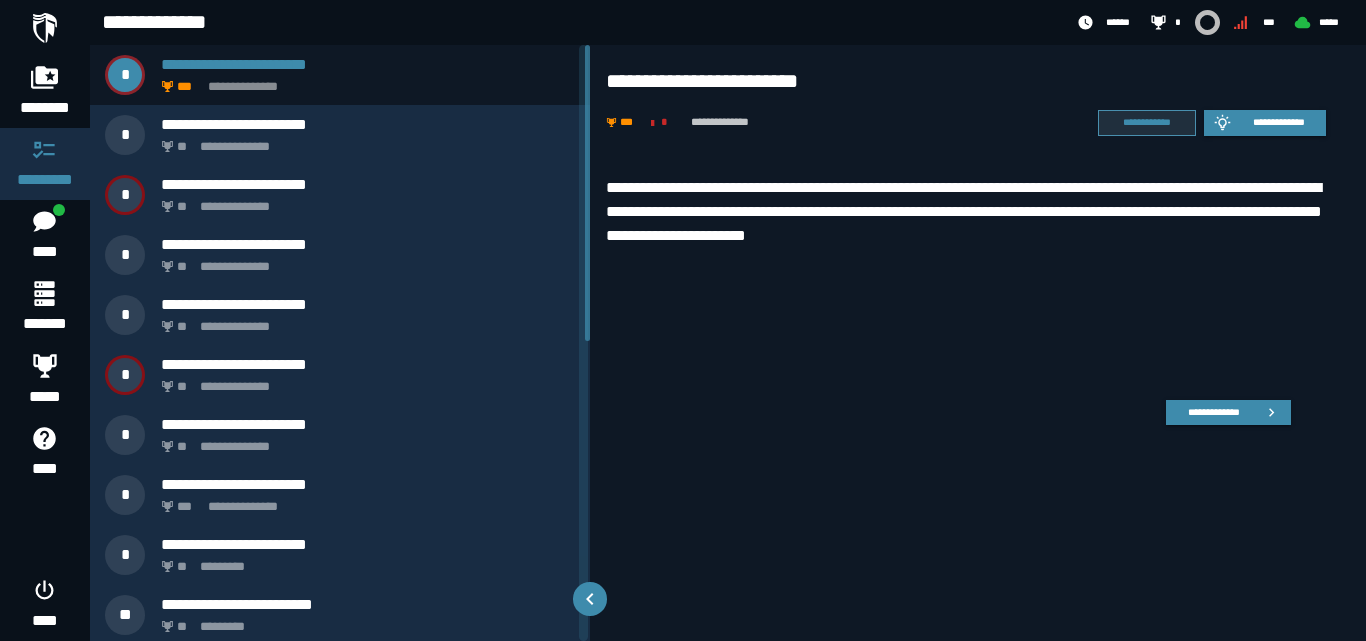 click on "**********" at bounding box center [1147, 122] 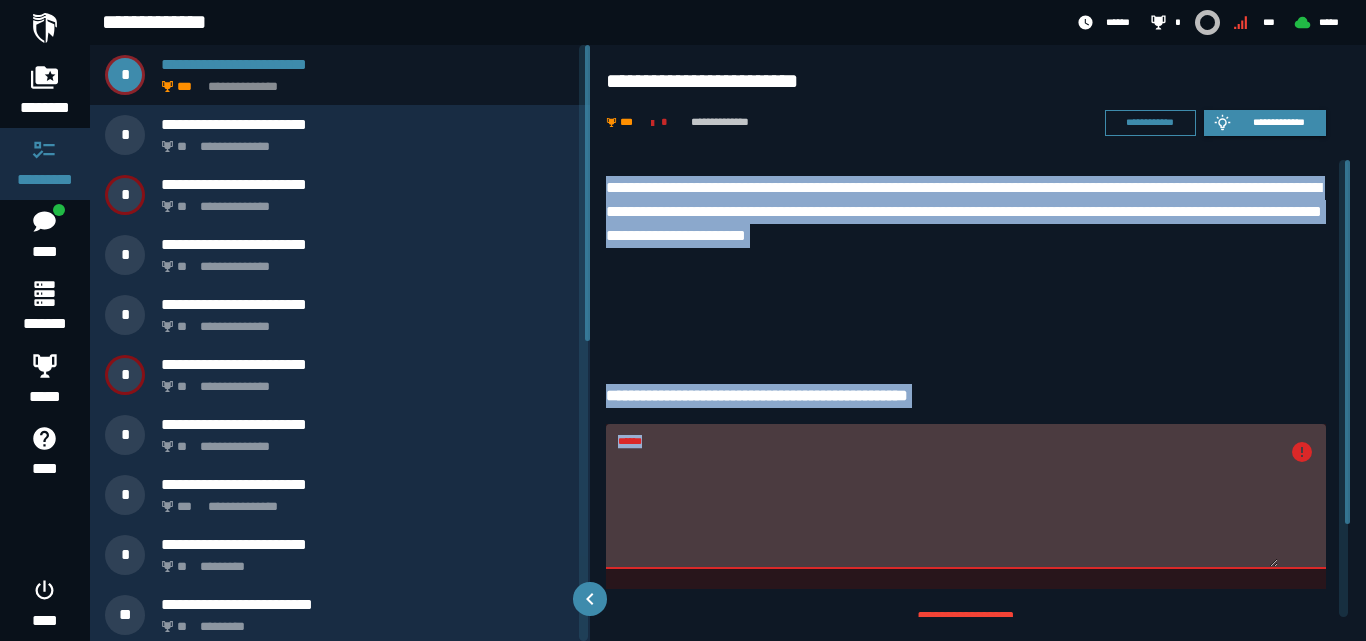 drag, startPoint x: 1350, startPoint y: 509, endPoint x: 1349, endPoint y: 531, distance: 22.022715 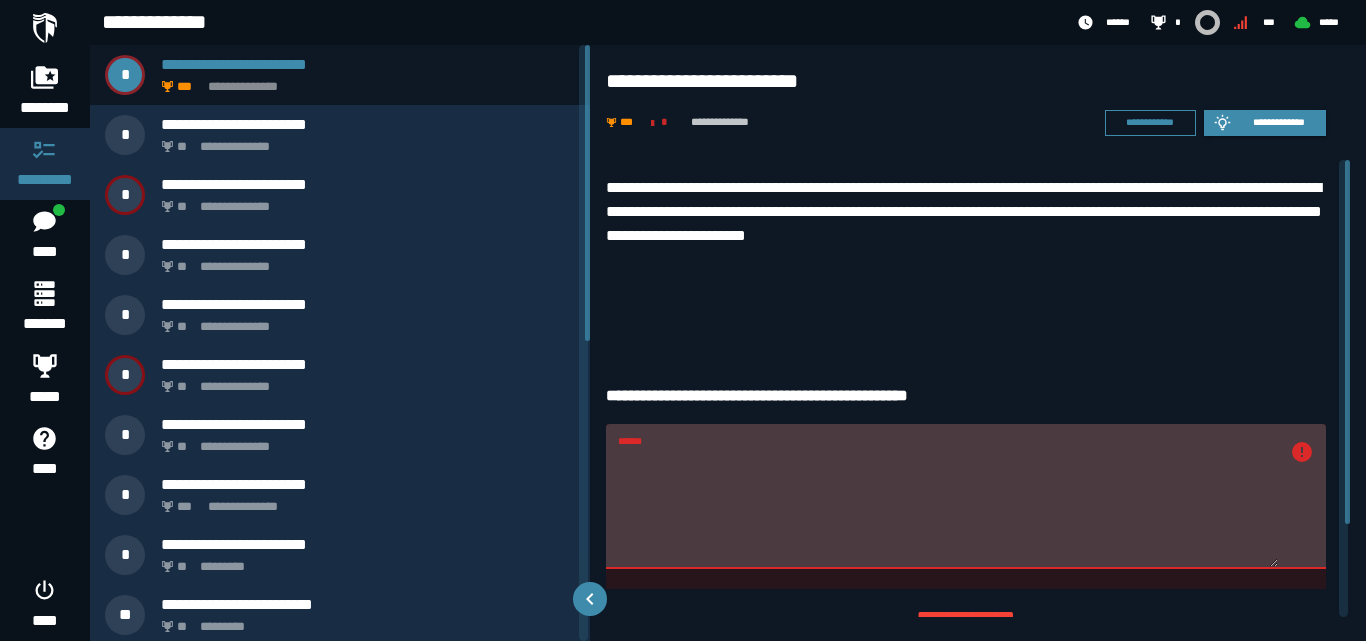 click on "**********" at bounding box center [978, 343] 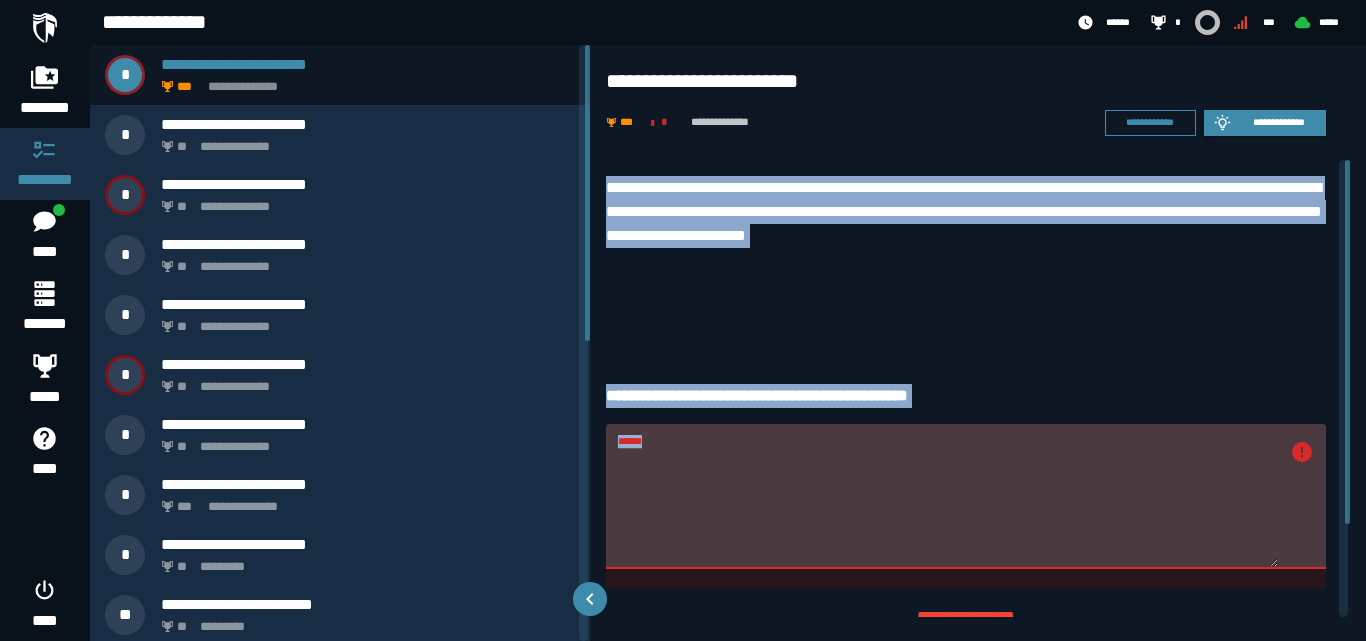click on "**********" at bounding box center [683, 320] 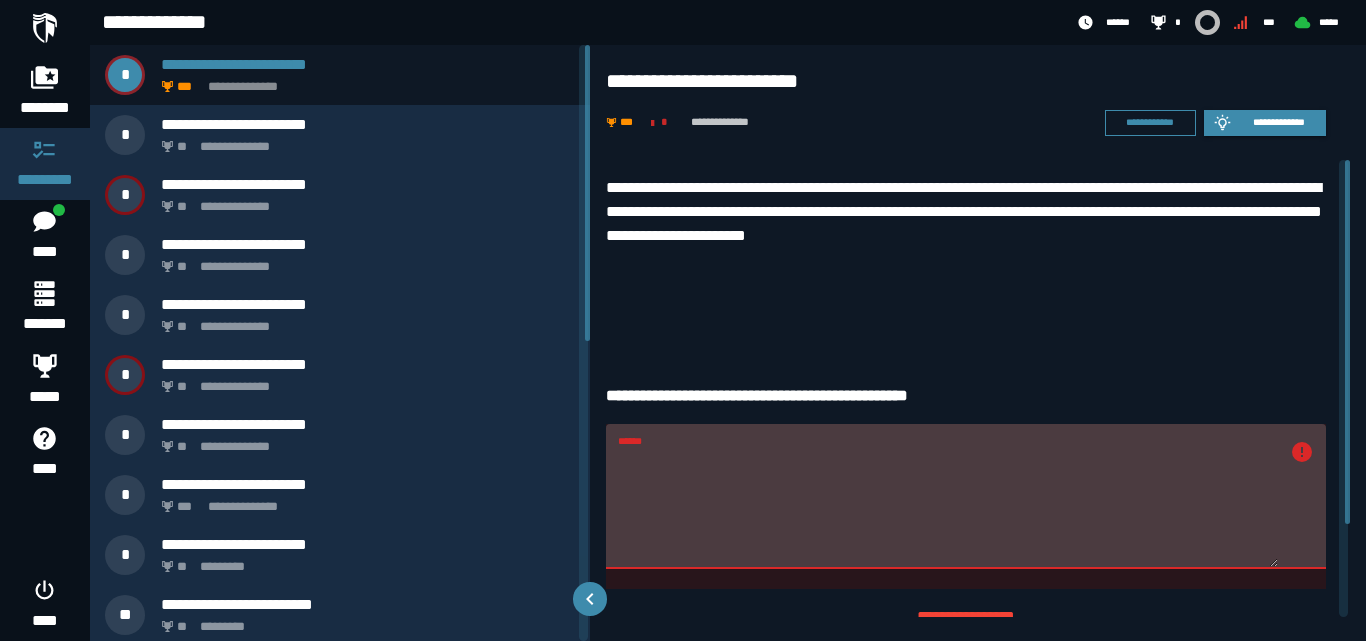 click on "**********" at bounding box center (966, 505) 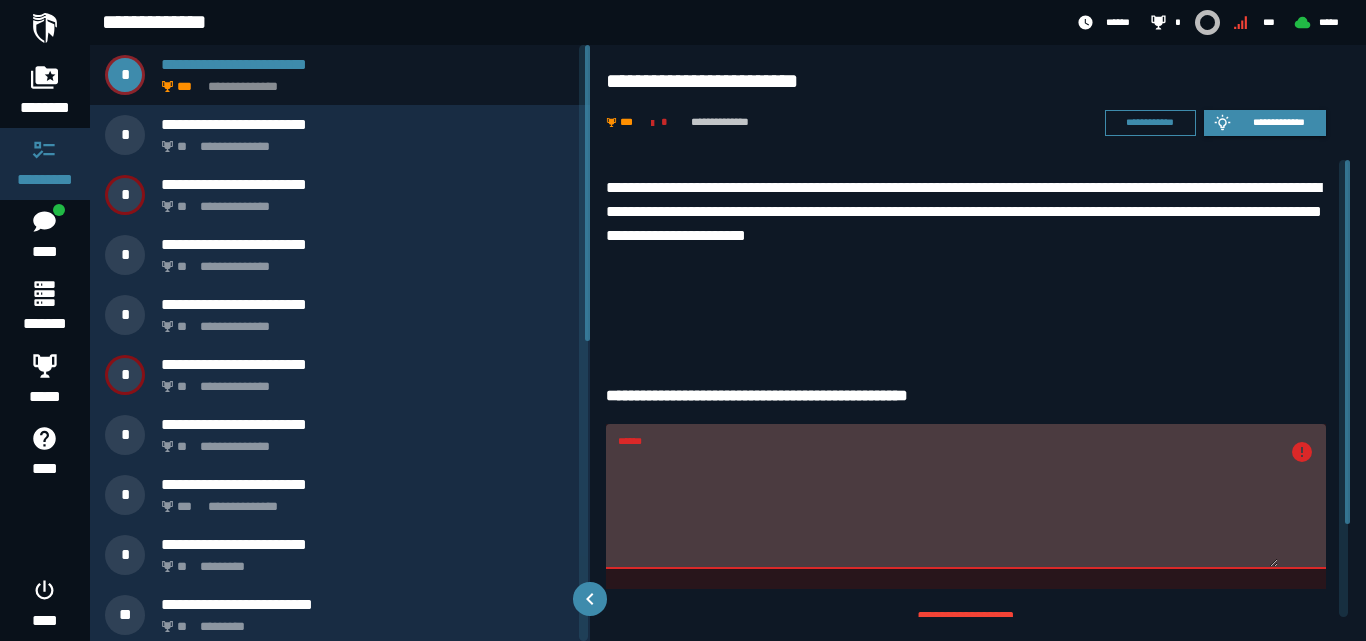 click on "**********" at bounding box center [966, 256] 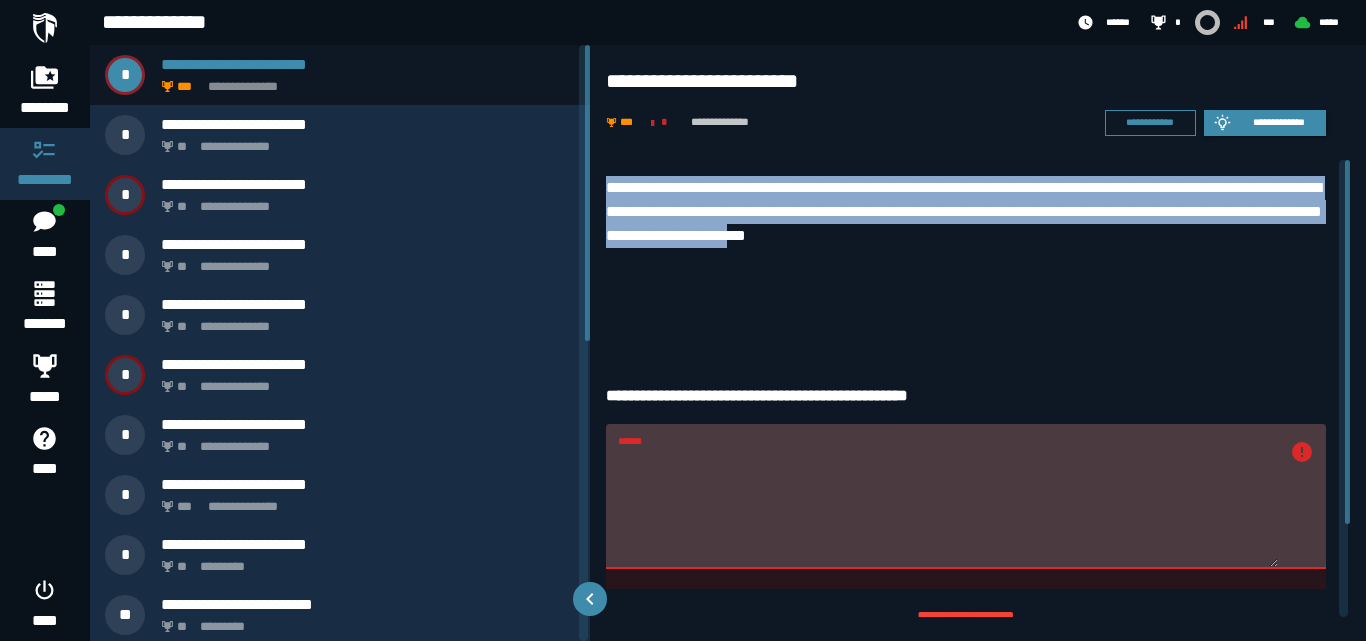 drag, startPoint x: 602, startPoint y: 170, endPoint x: 1069, endPoint y: 239, distance: 472.06992 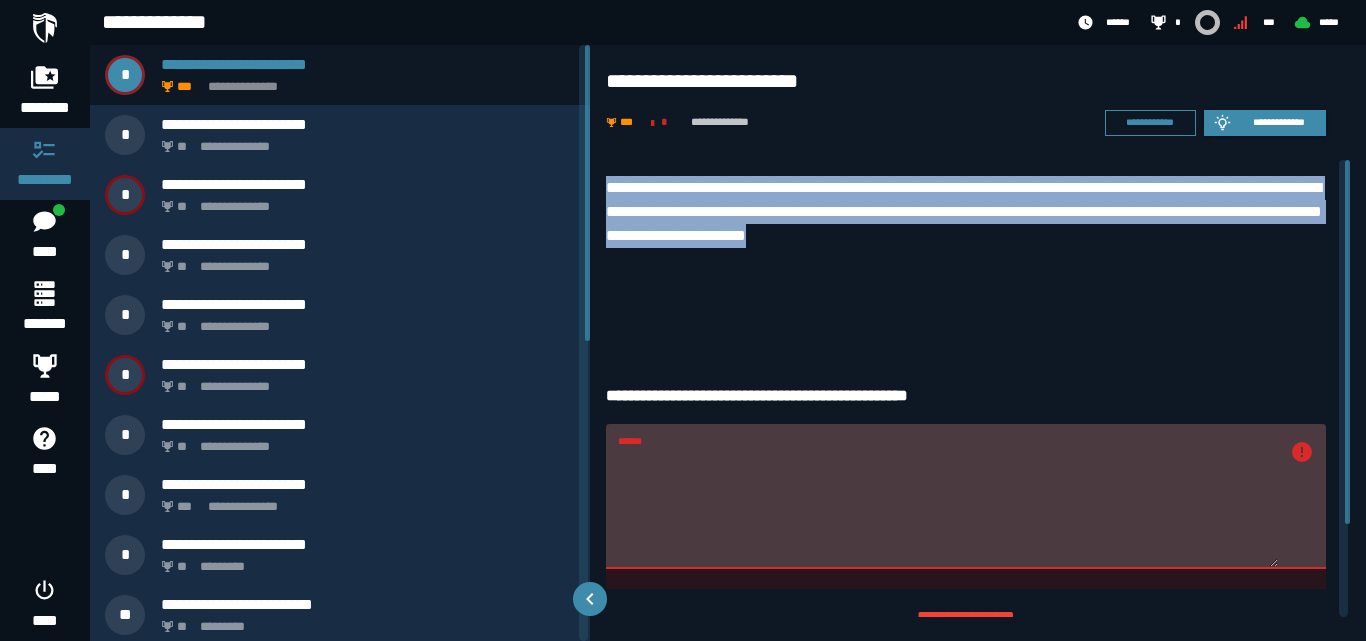 drag, startPoint x: 606, startPoint y: 177, endPoint x: 1101, endPoint y: 236, distance: 498.50375 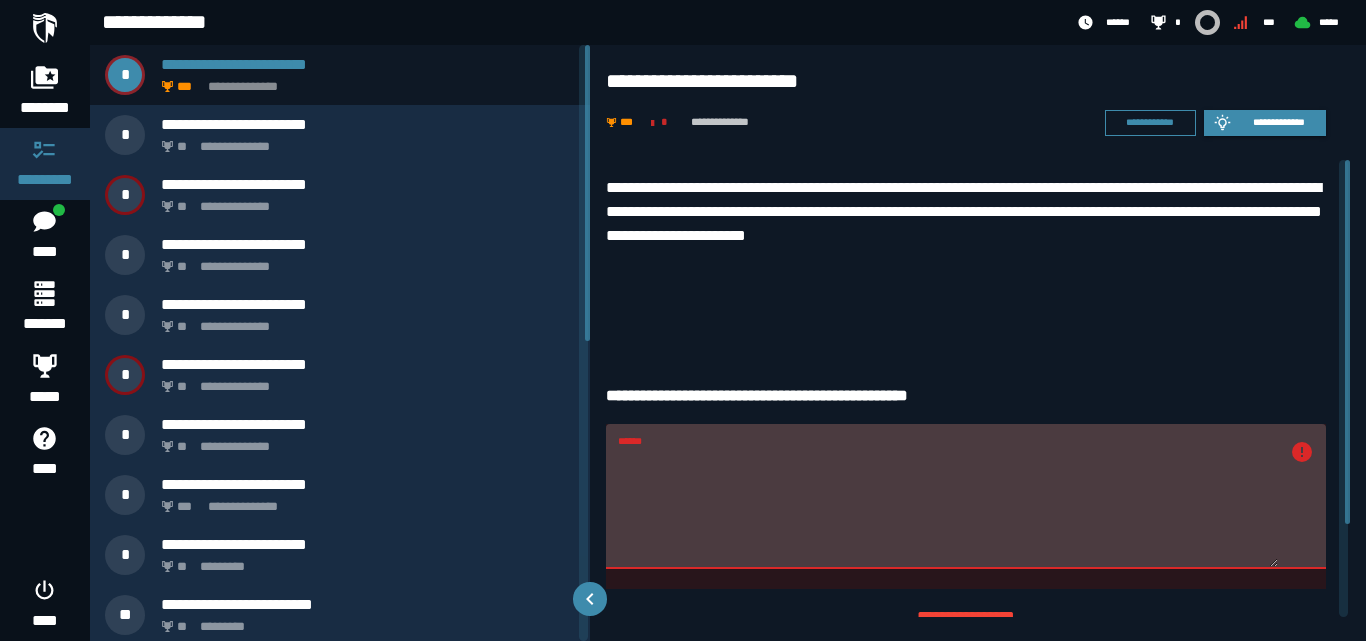 click at bounding box center [966, 312] 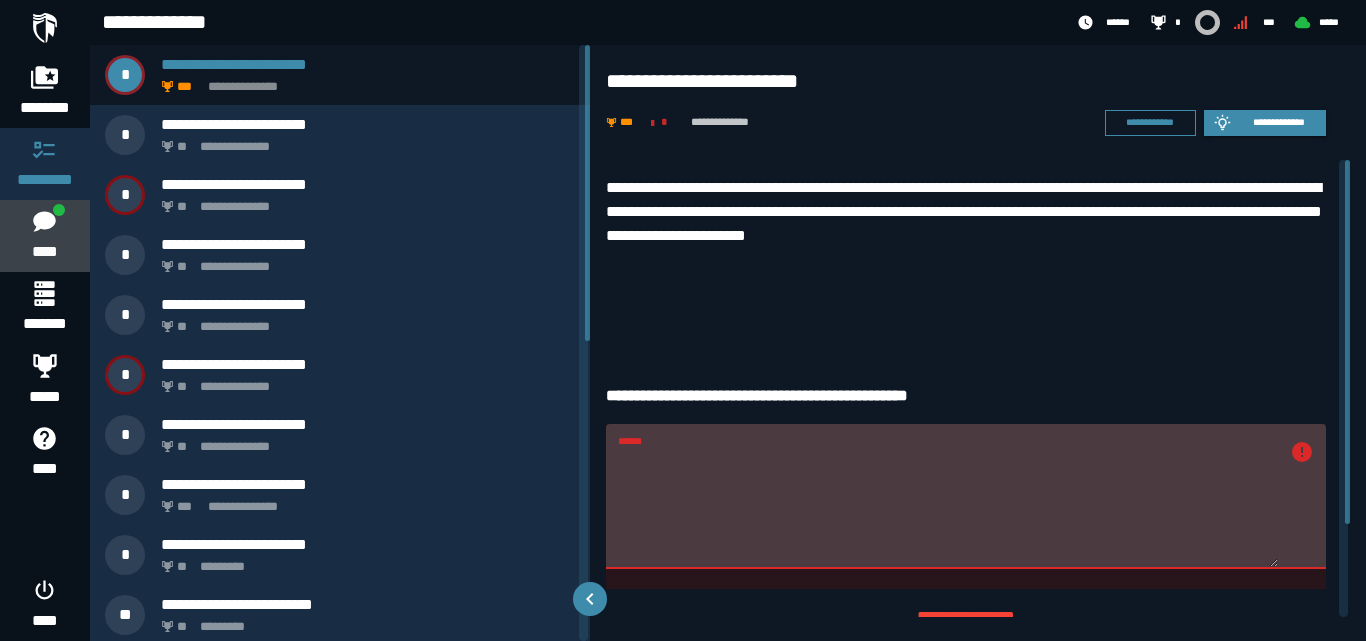 click 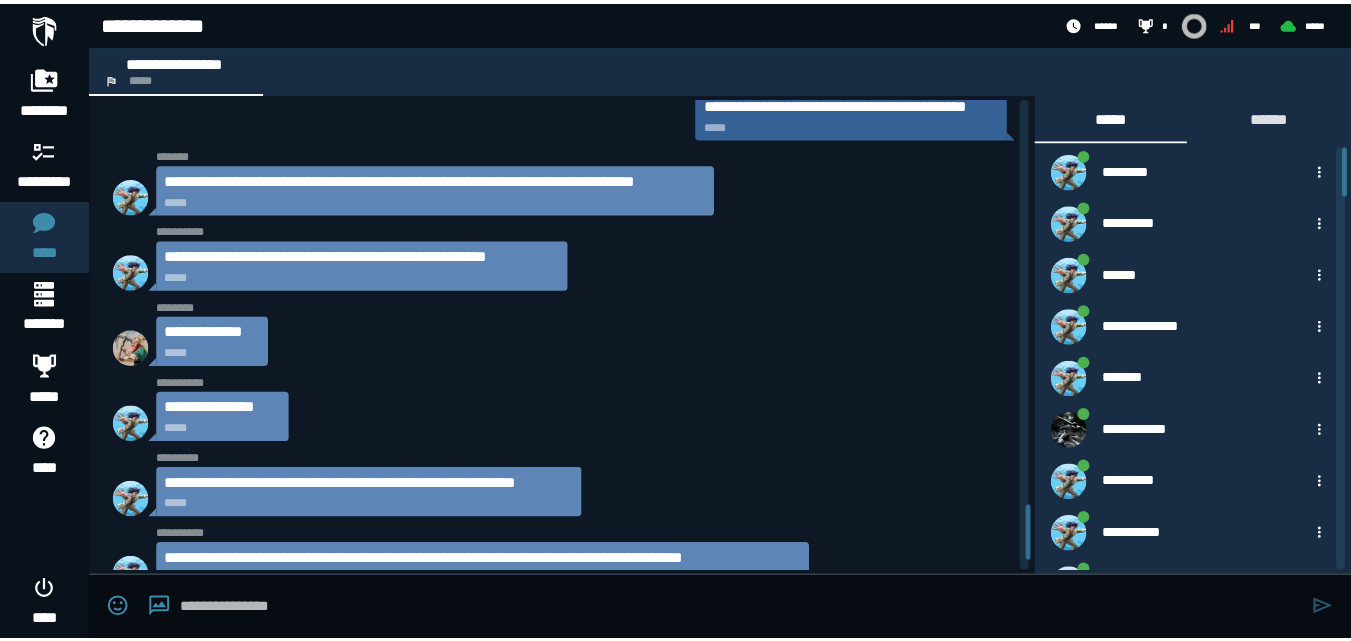 scroll, scrollTop: 3536, scrollLeft: 0, axis: vertical 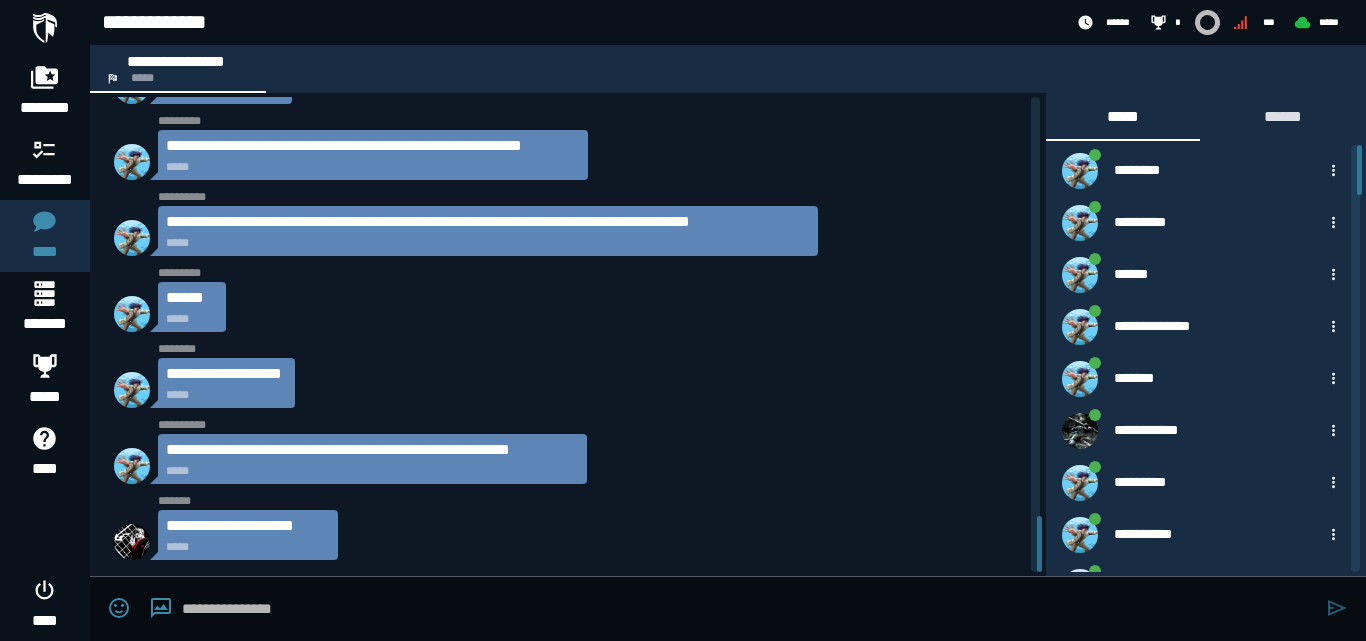 click on "**********" 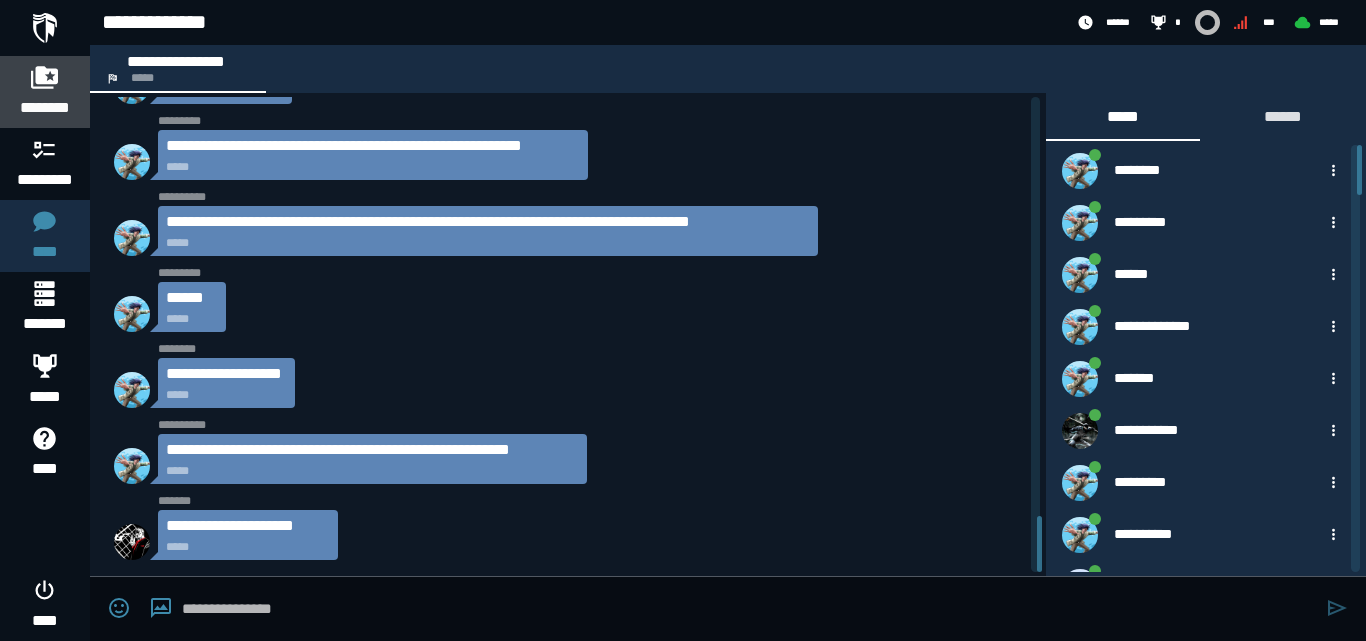 click on "********" at bounding box center [45, 108] 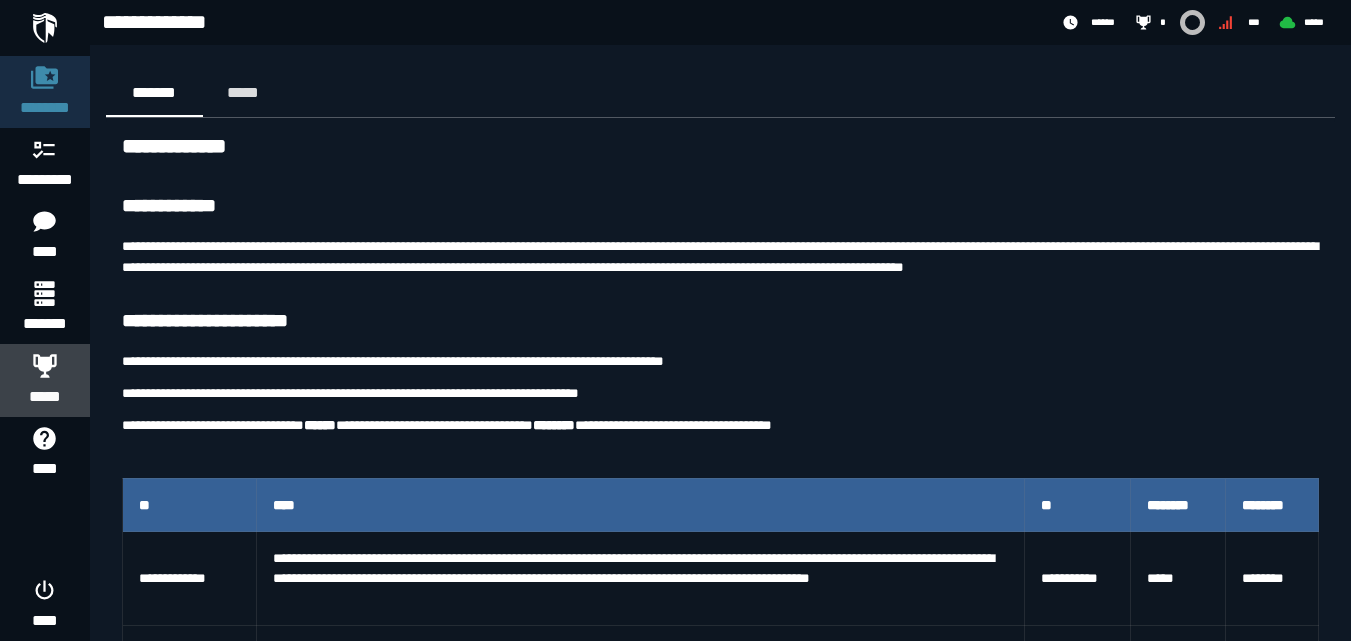 click 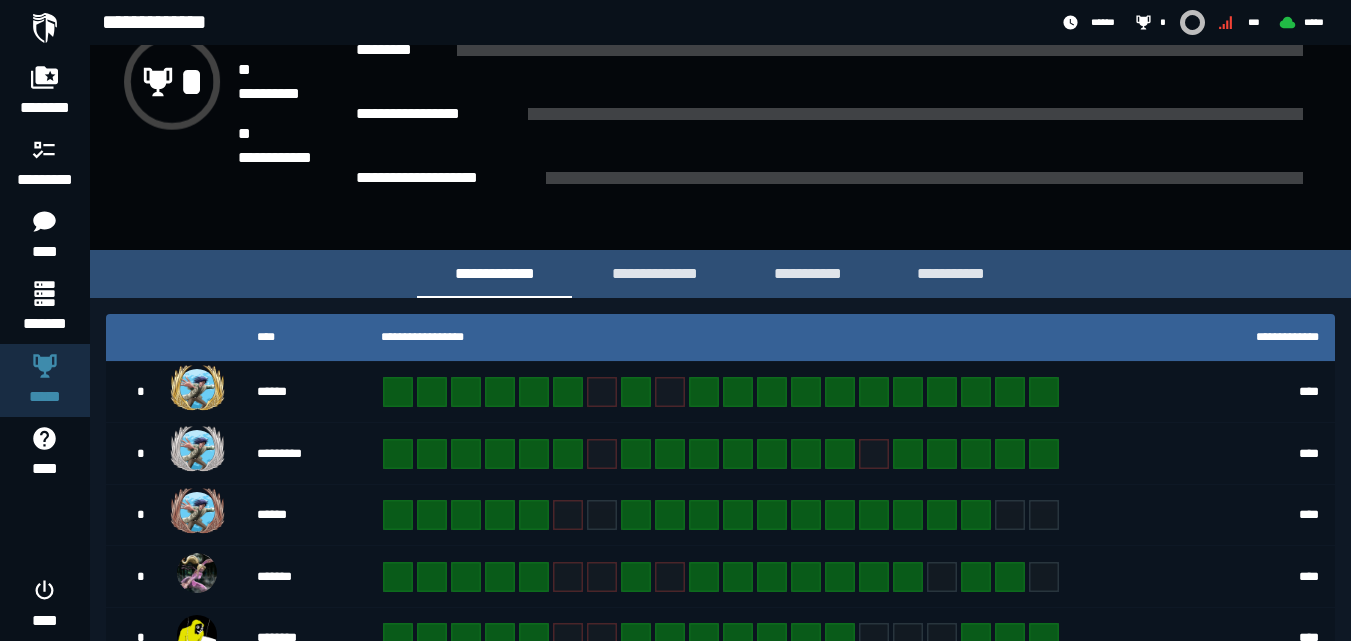 scroll, scrollTop: 206, scrollLeft: 0, axis: vertical 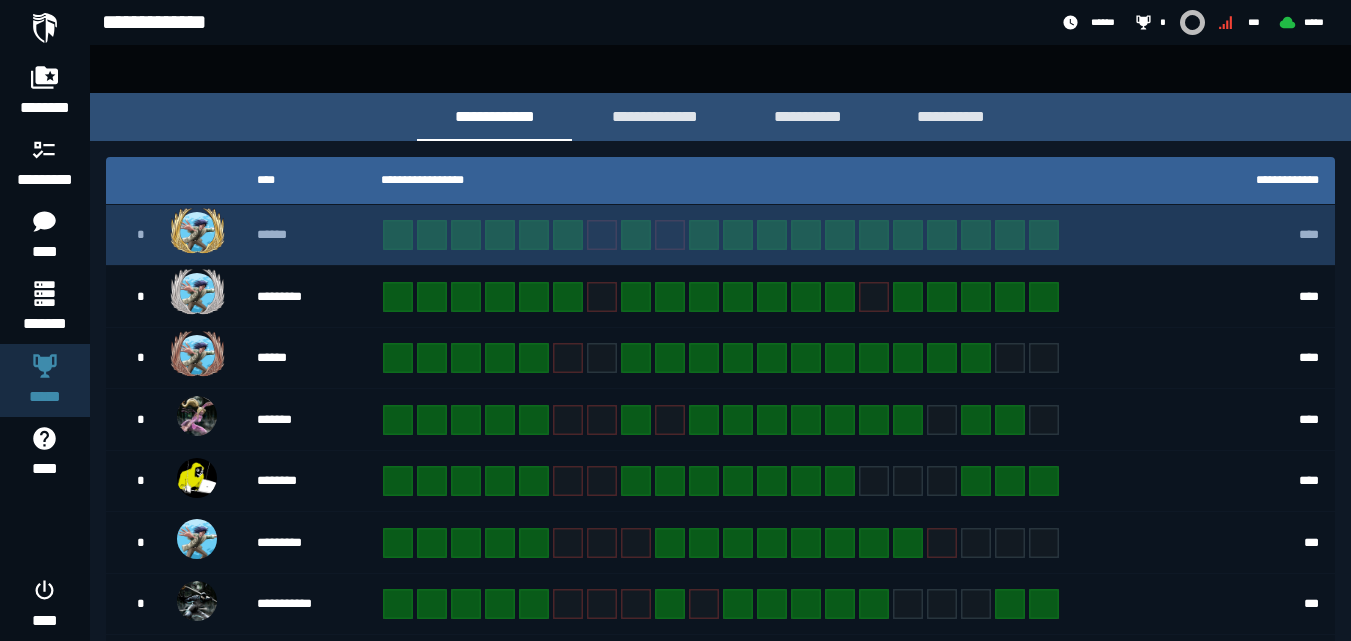 click 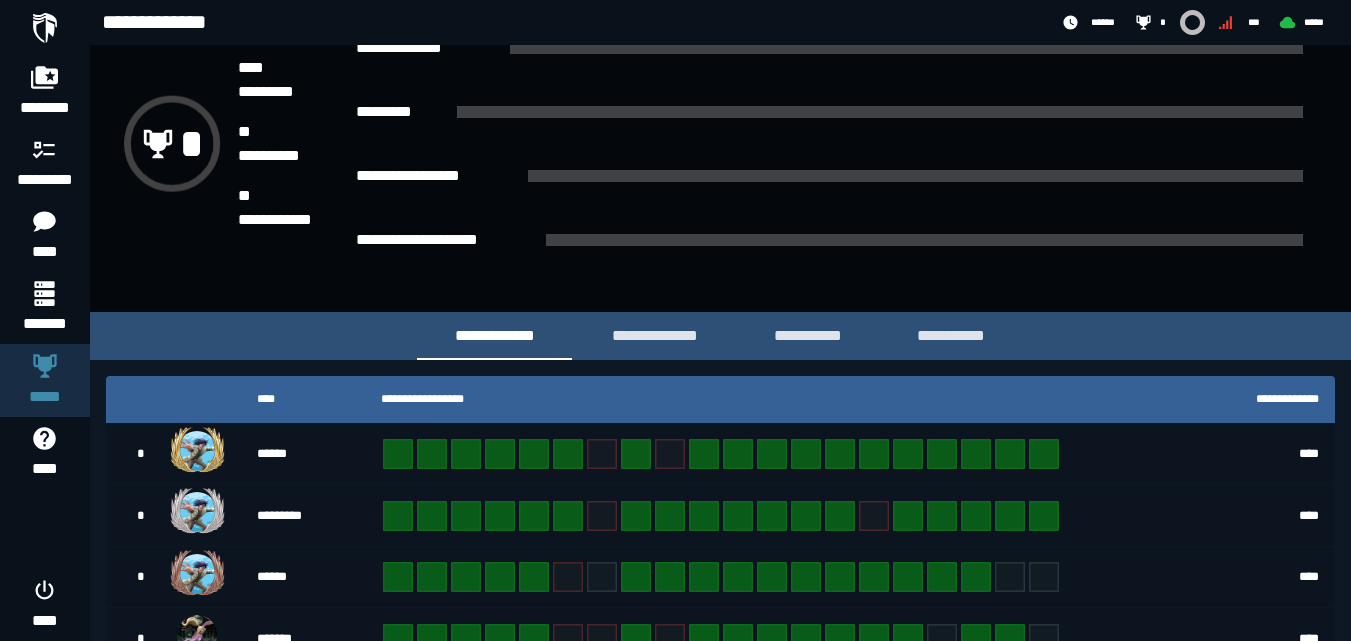 scroll, scrollTop: 0, scrollLeft: 0, axis: both 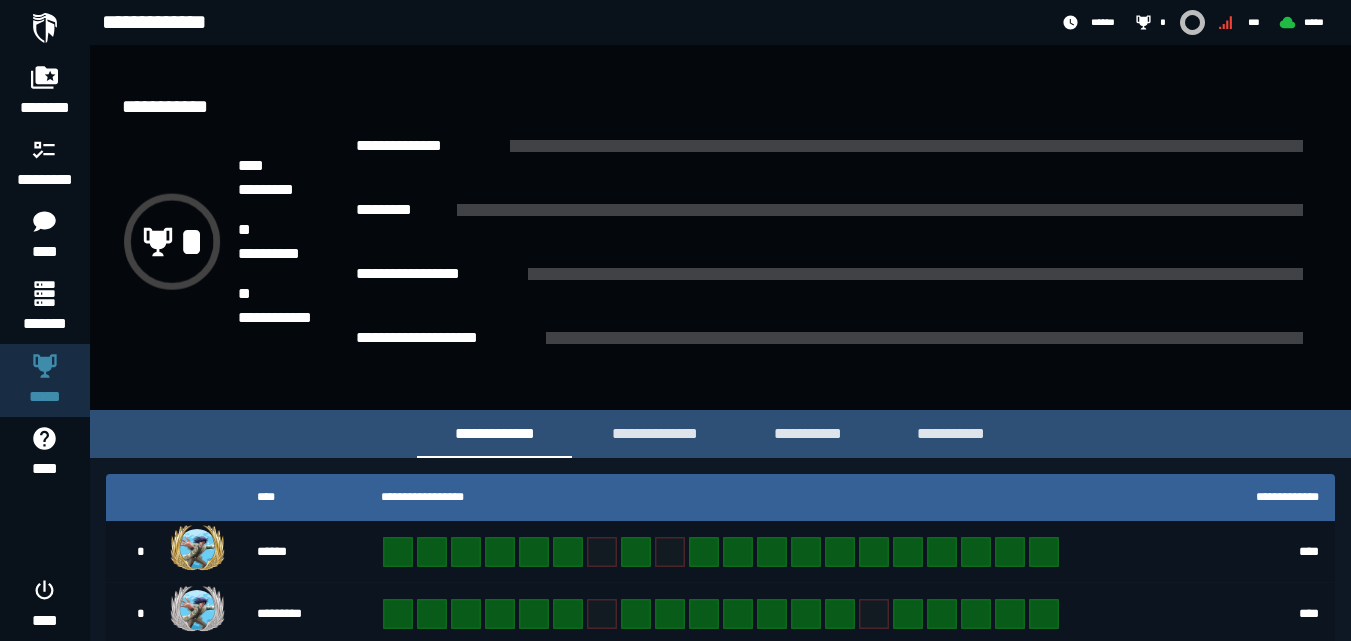 click at bounding box center [906, 146] 